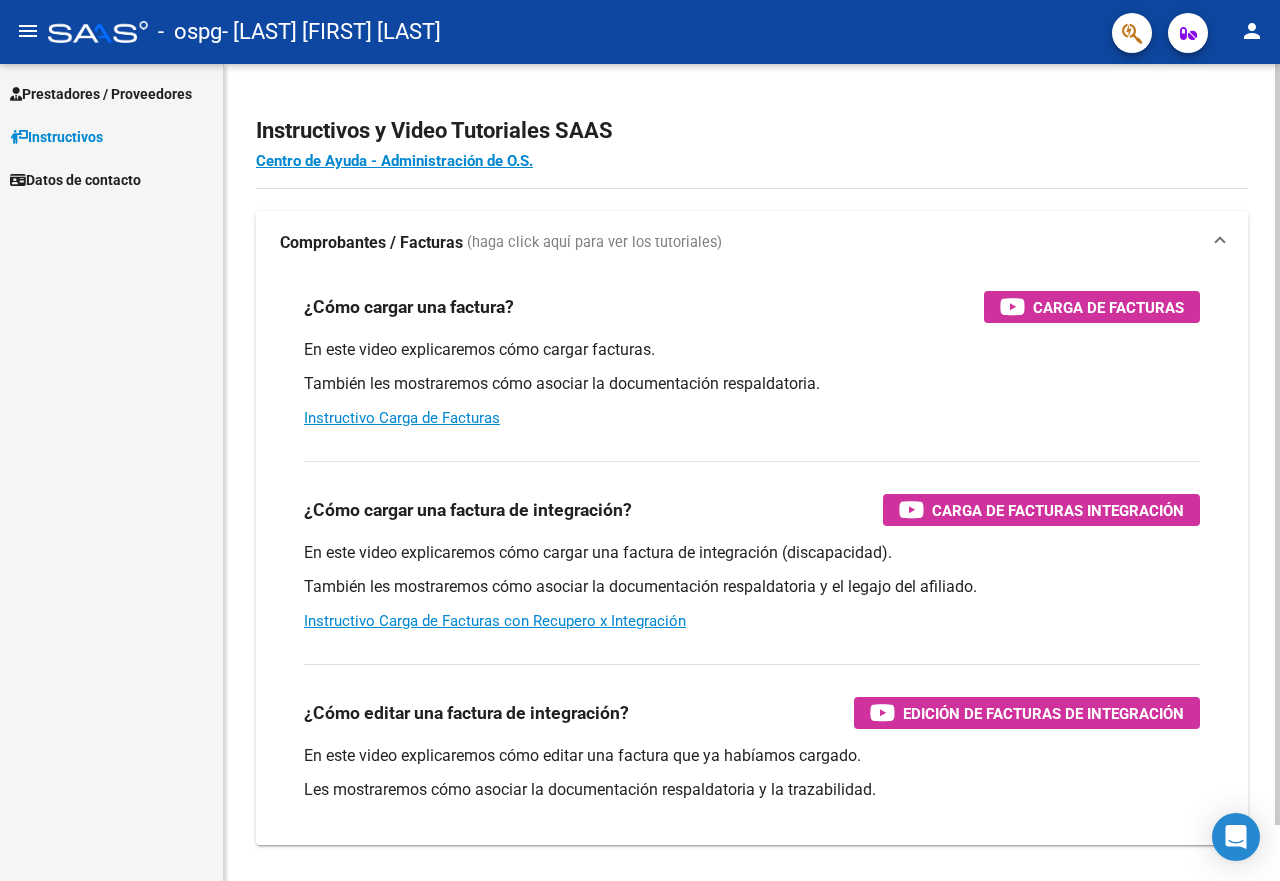 scroll, scrollTop: 0, scrollLeft: 0, axis: both 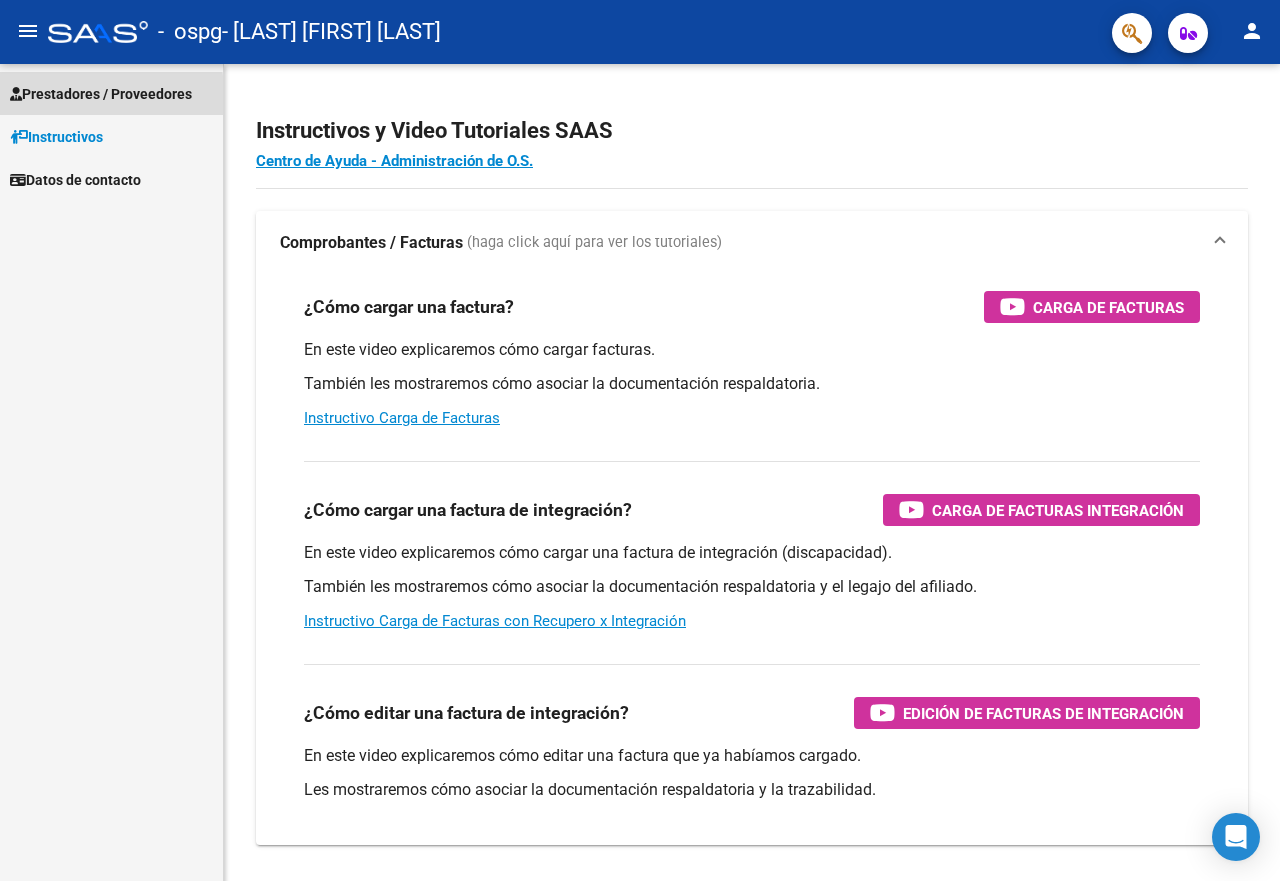 click on "Prestadores / Proveedores" at bounding box center (101, 94) 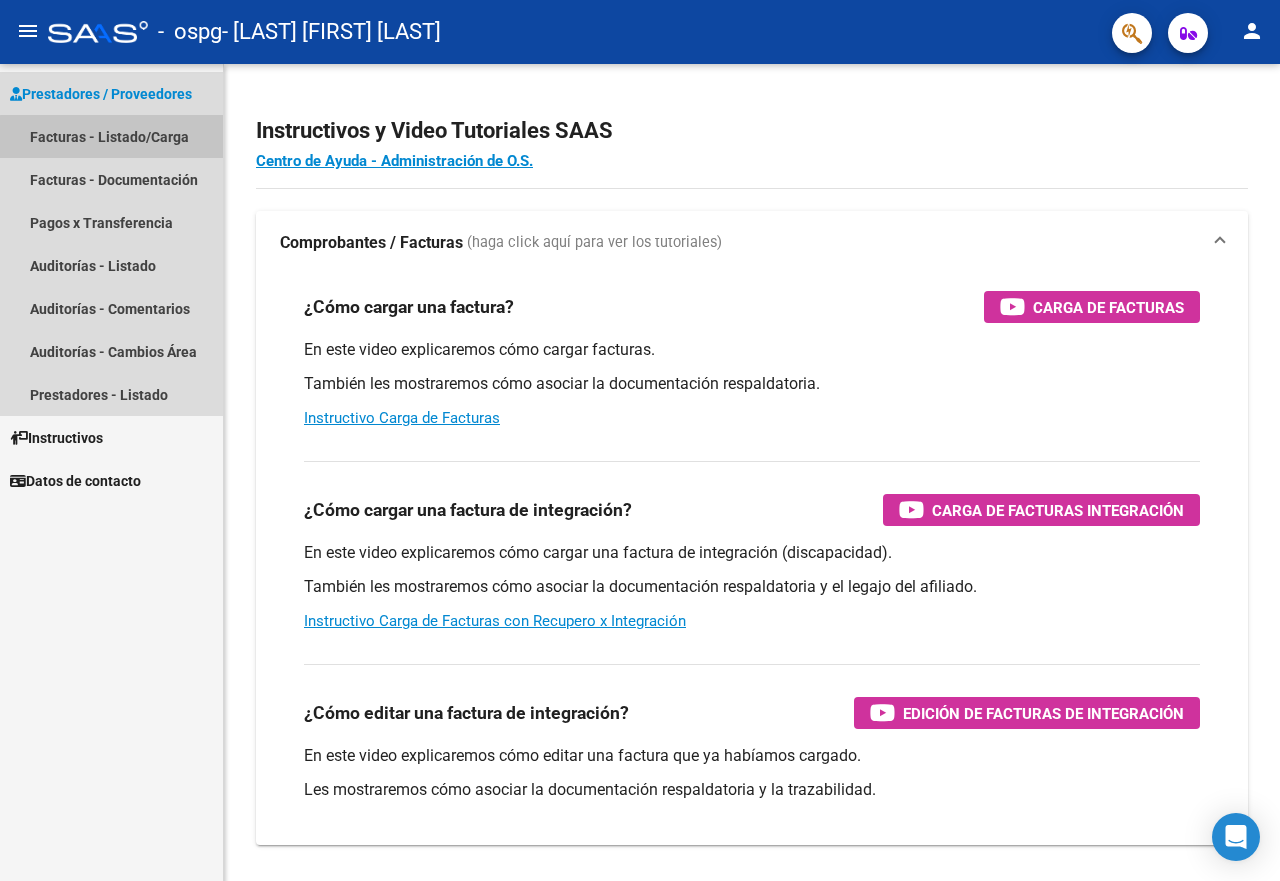 click on "Facturas - Listado/Carga" at bounding box center (111, 136) 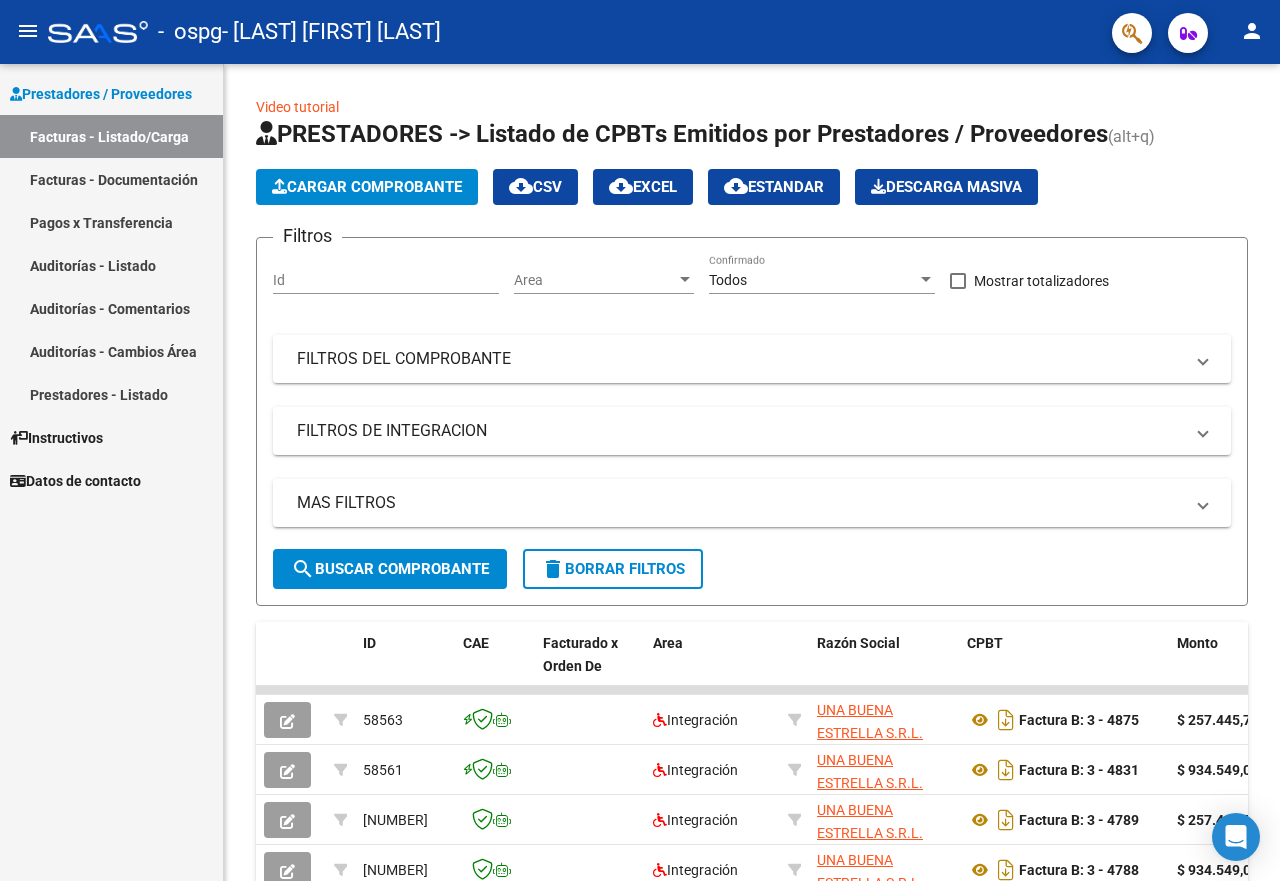 click on "Cargar Comprobante" 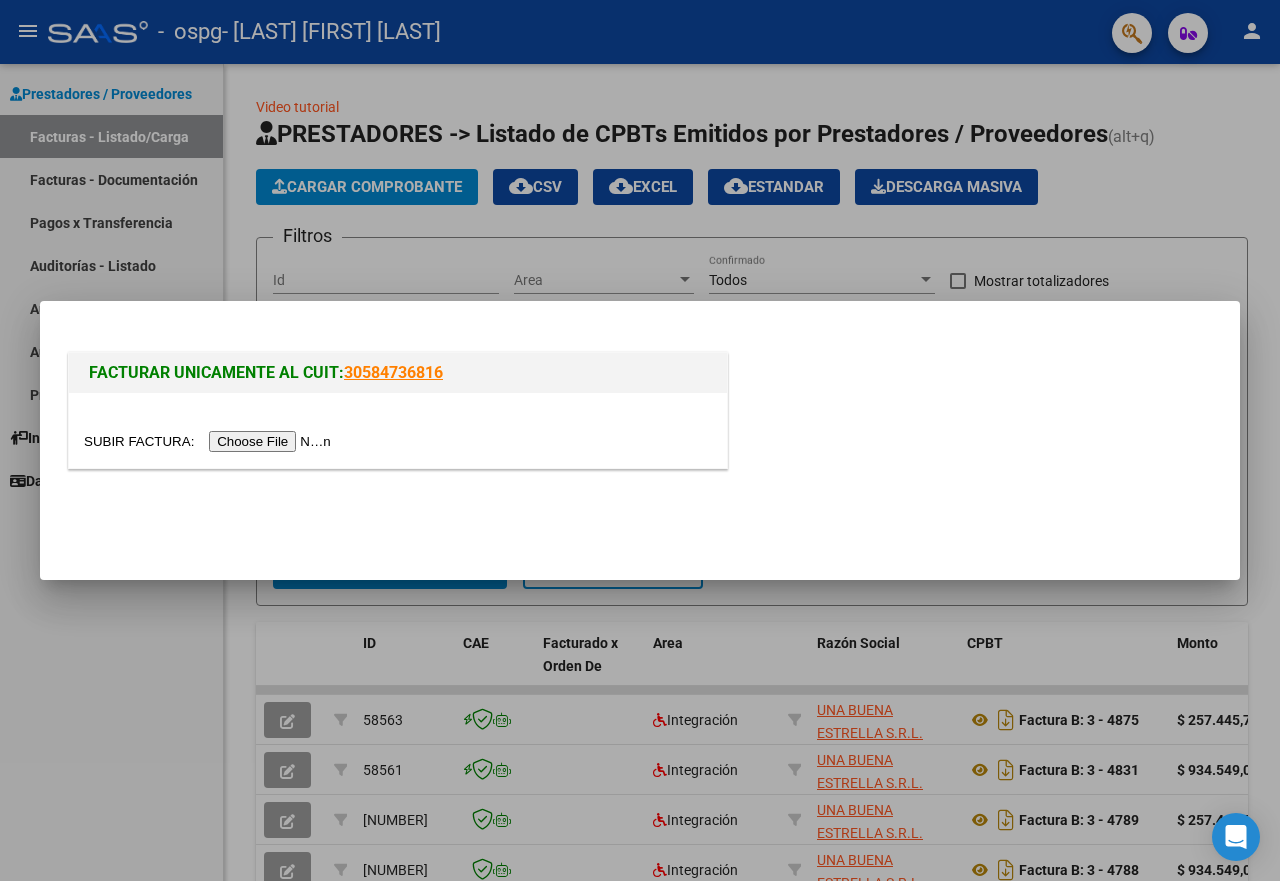 click at bounding box center [210, 441] 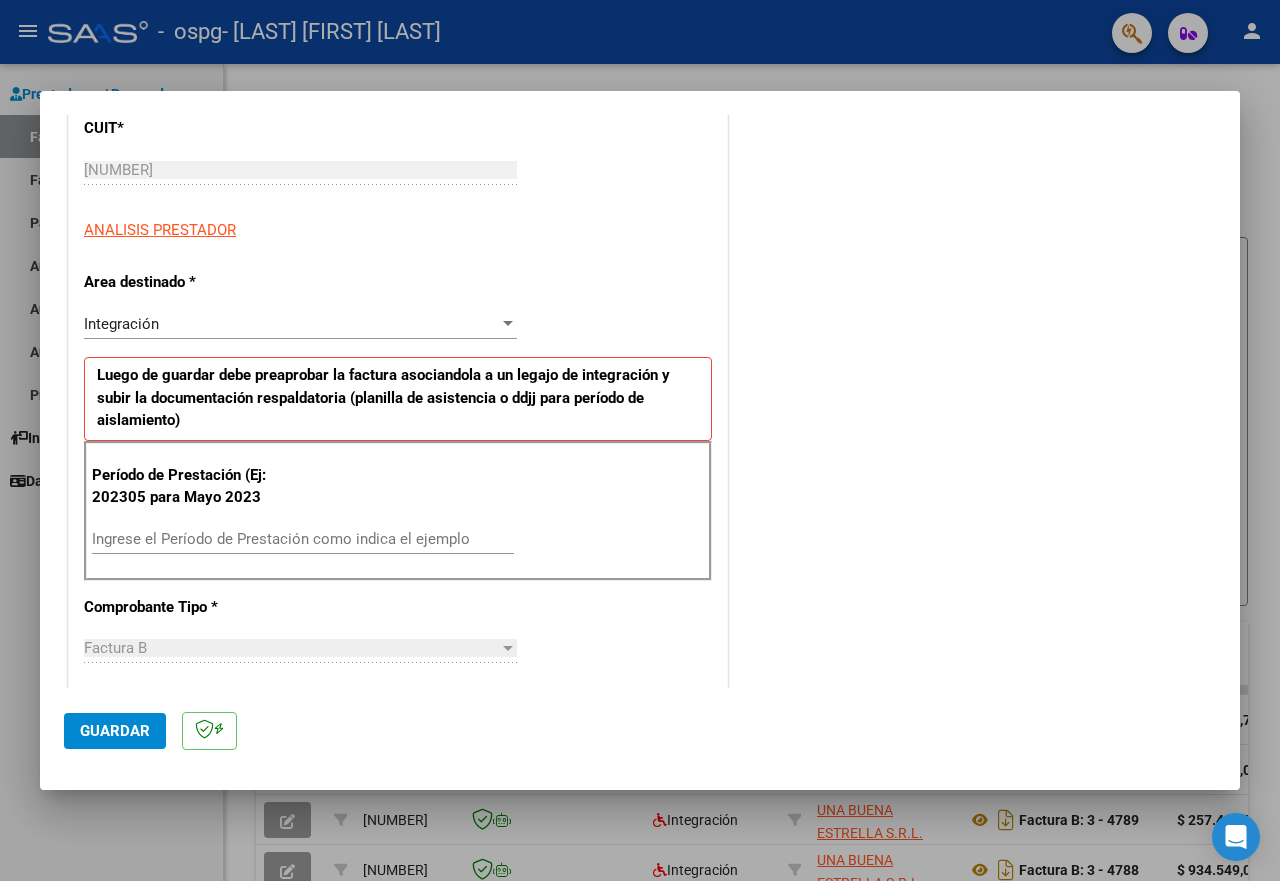 scroll, scrollTop: 300, scrollLeft: 0, axis: vertical 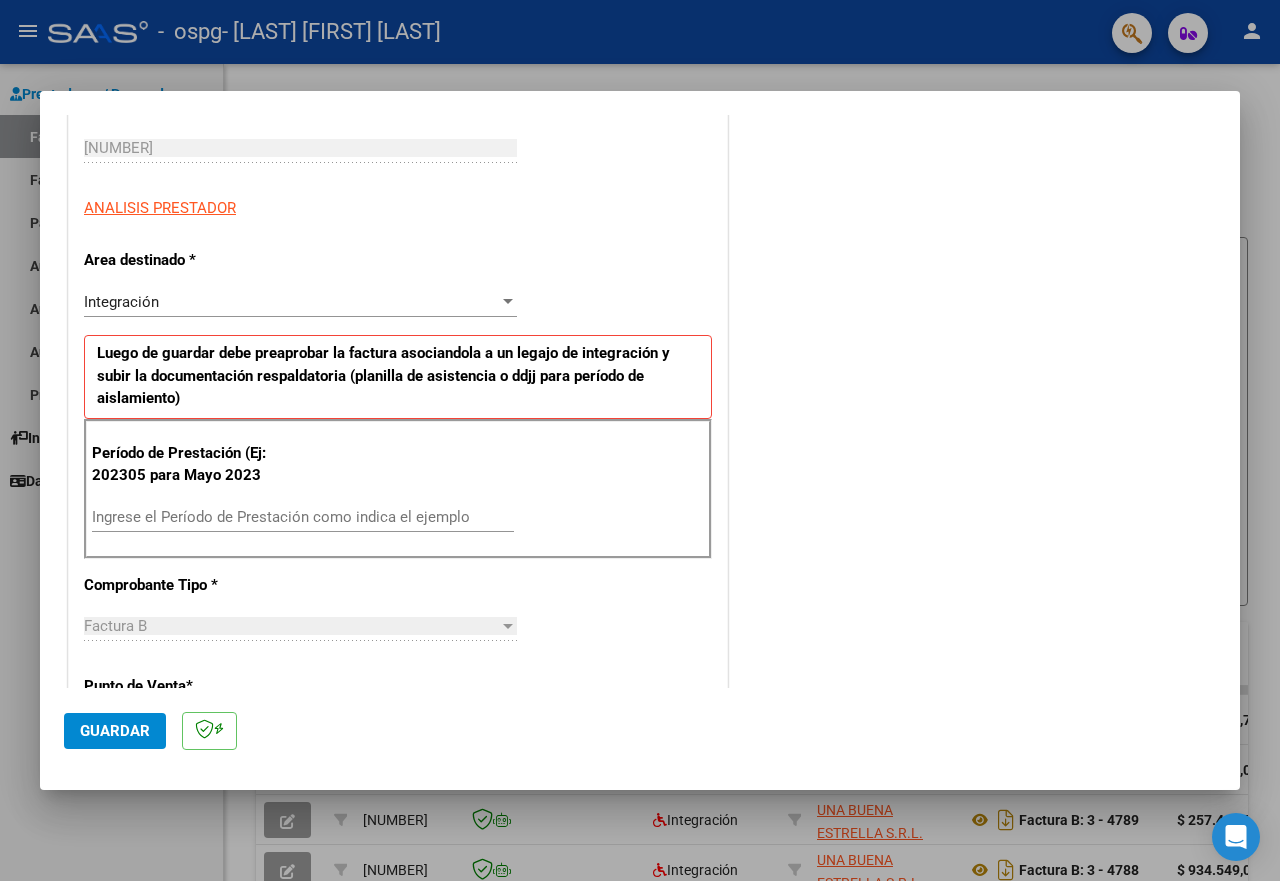 click on "Ingrese el Período de Prestación como indica el ejemplo" at bounding box center [303, 517] 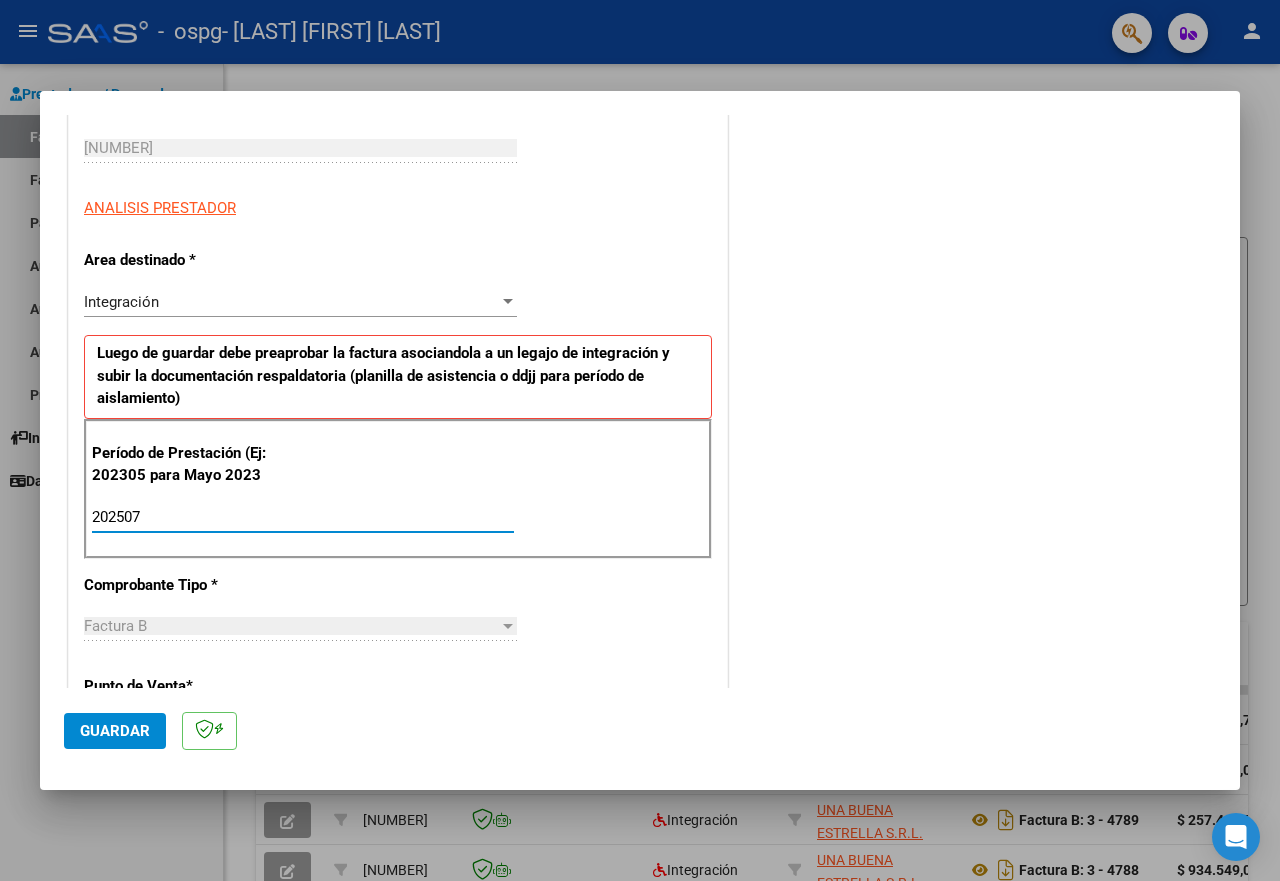 type on "202507" 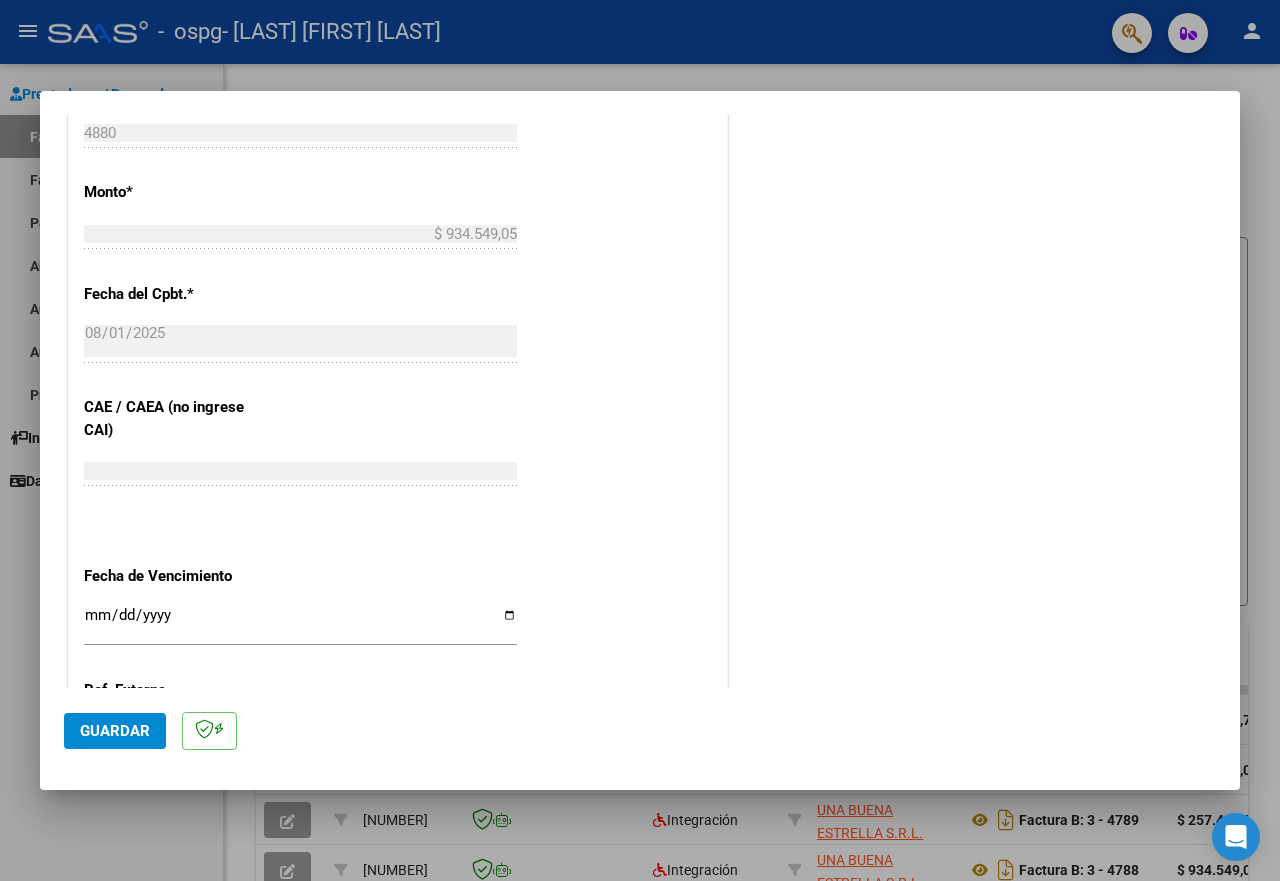 scroll, scrollTop: 1100, scrollLeft: 0, axis: vertical 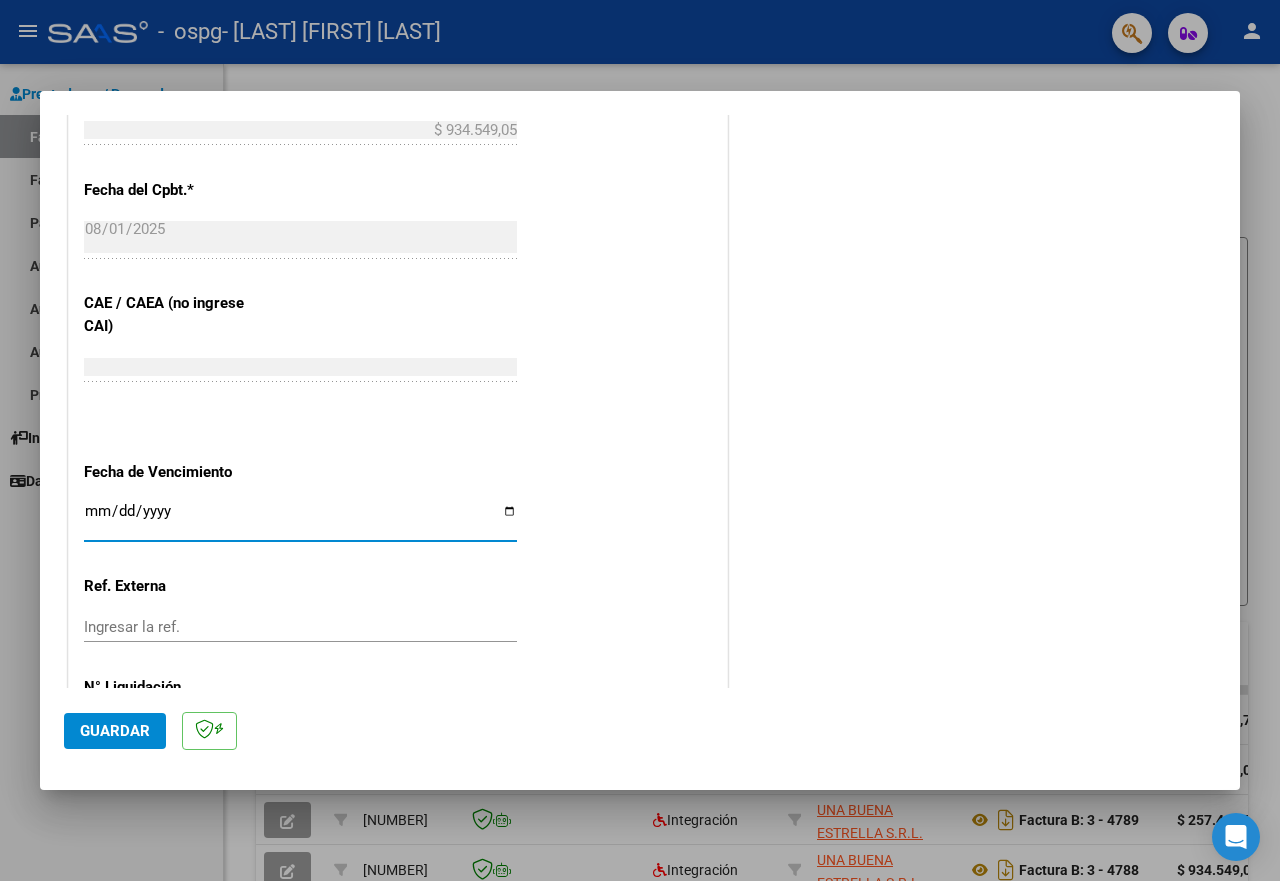 click on "Ingresar la fecha" at bounding box center [300, 519] 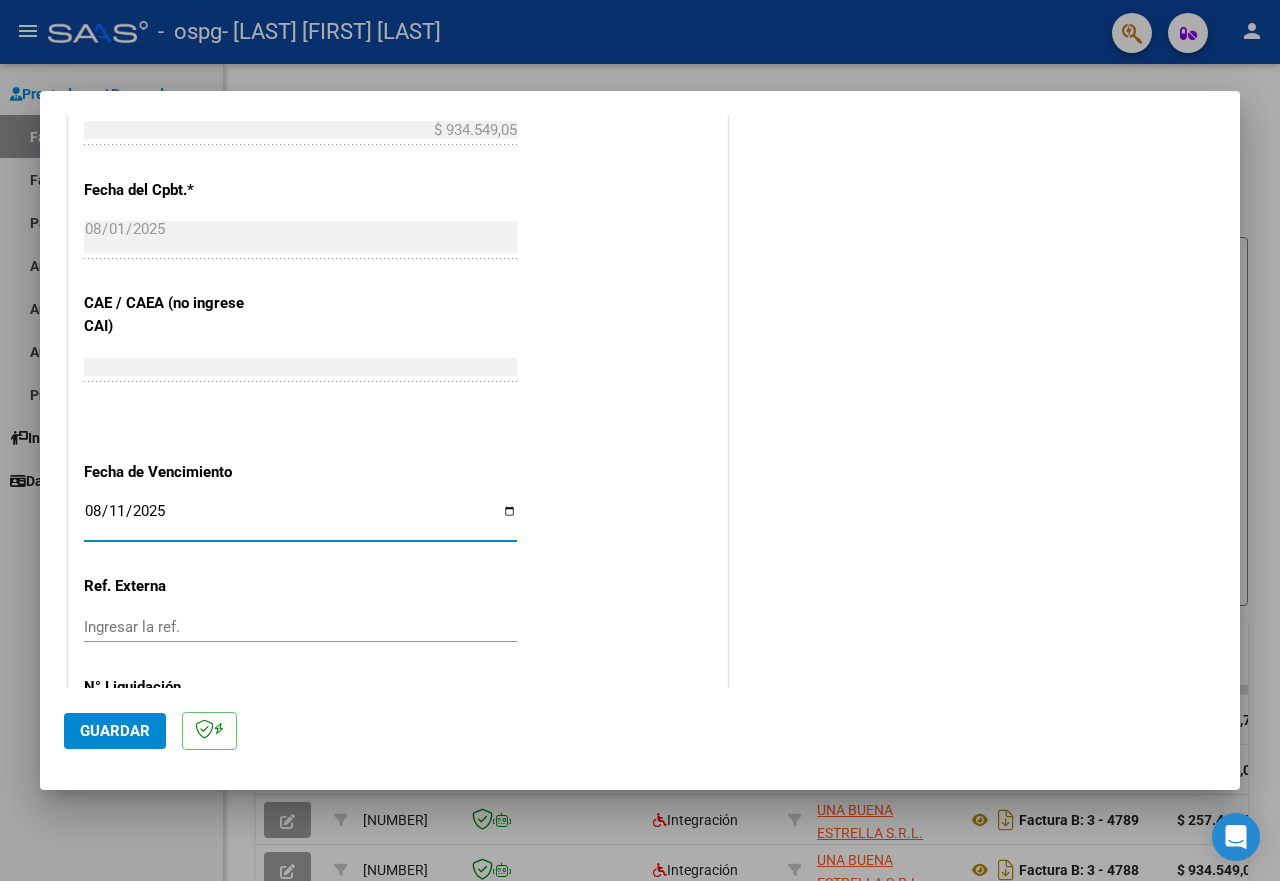 scroll, scrollTop: 1169, scrollLeft: 0, axis: vertical 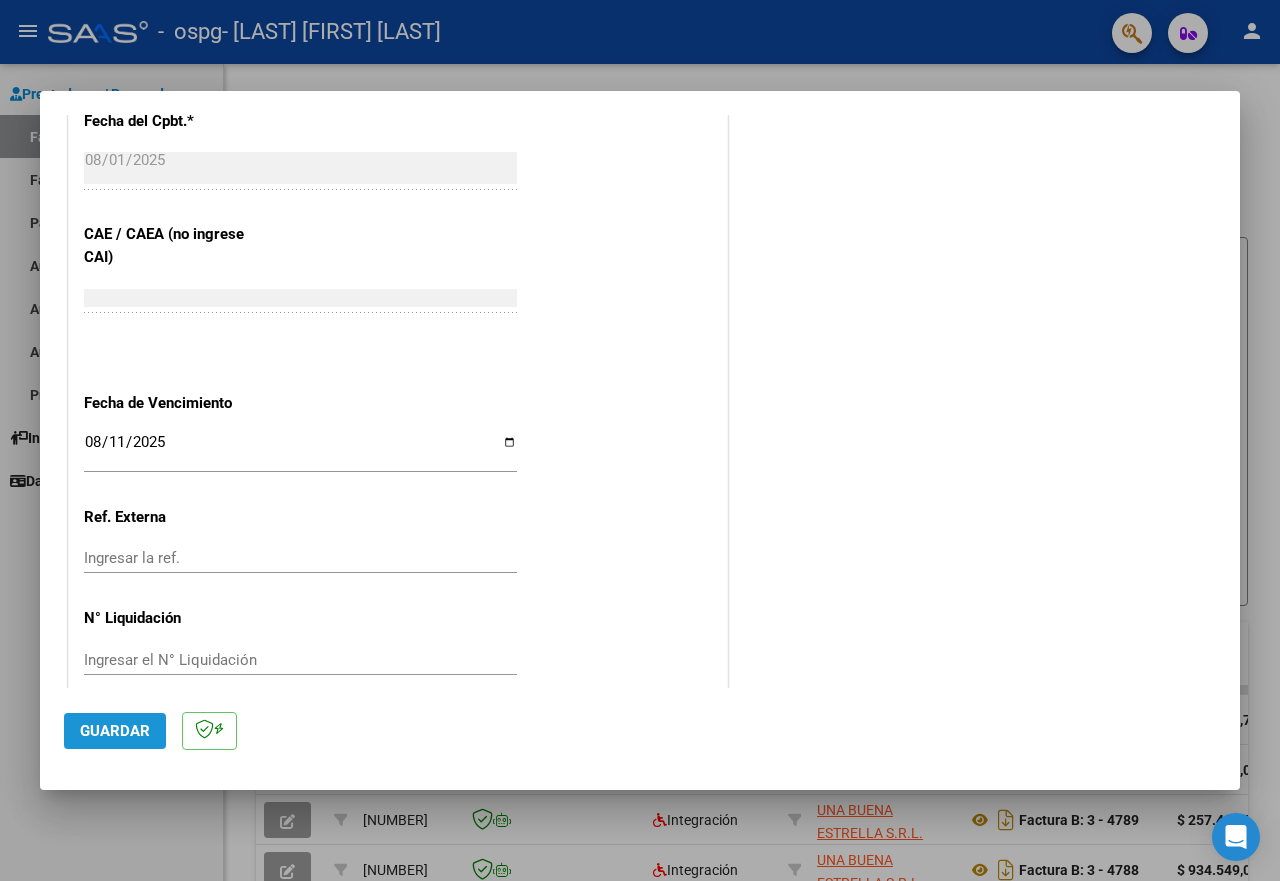 click on "Guardar" 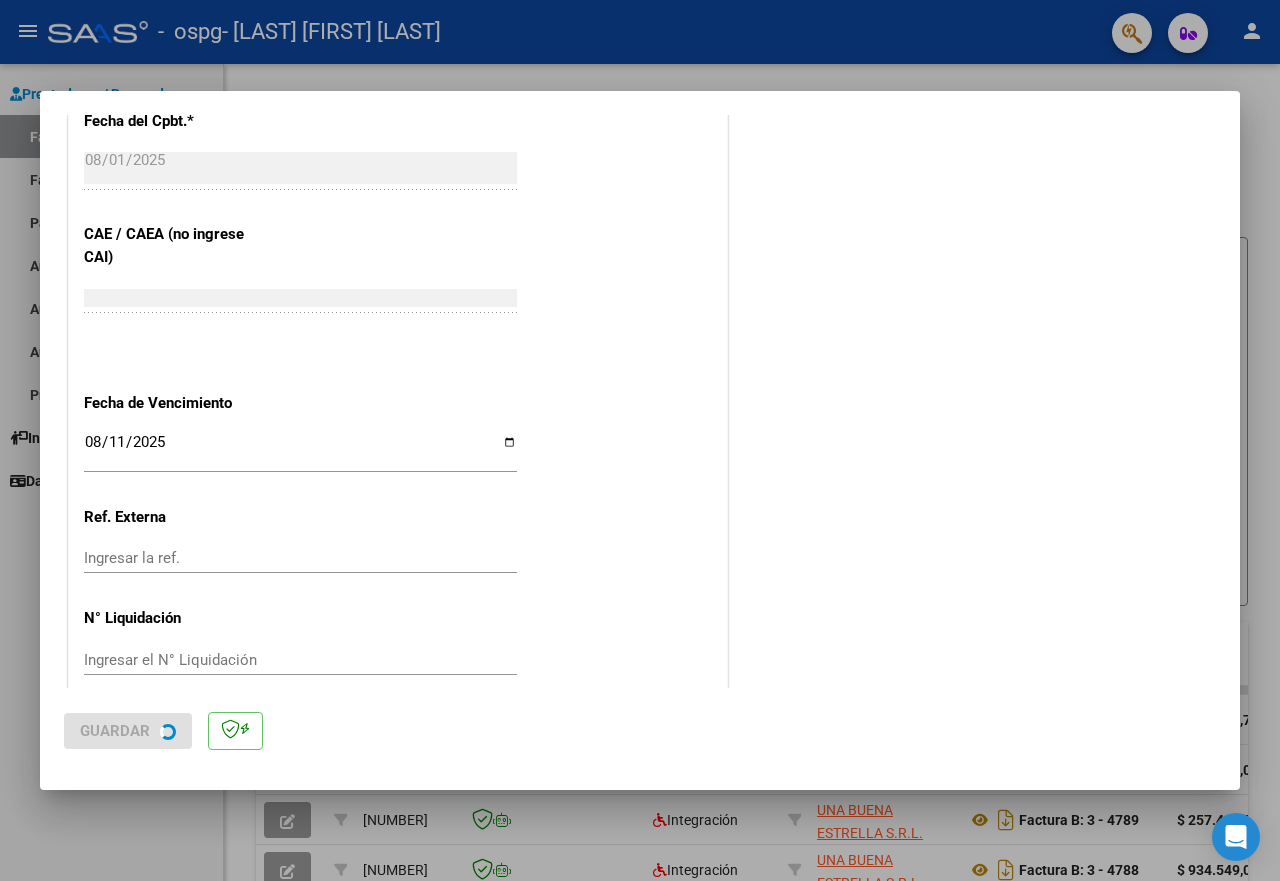 scroll, scrollTop: 0, scrollLeft: 0, axis: both 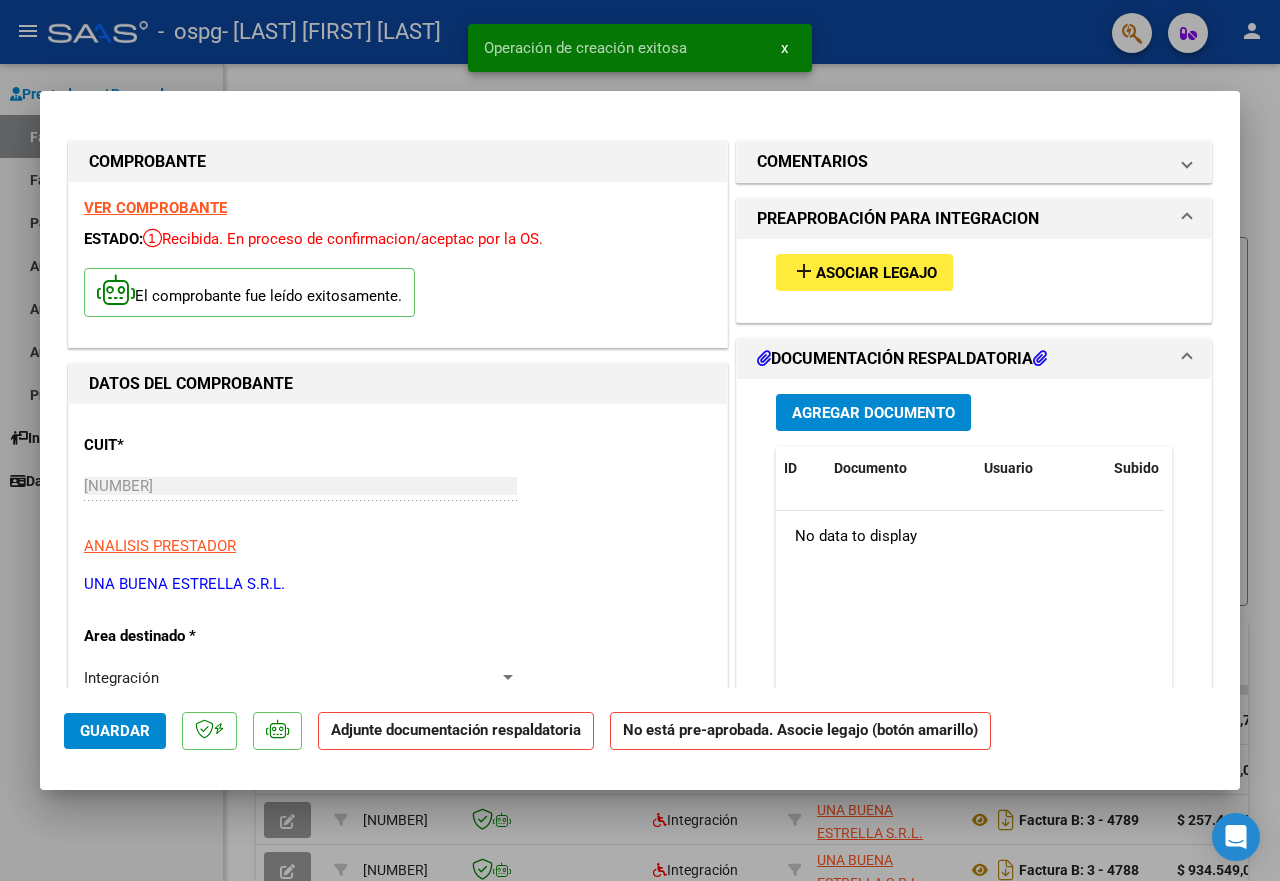 click on "add Asociar Legajo" at bounding box center (864, 272) 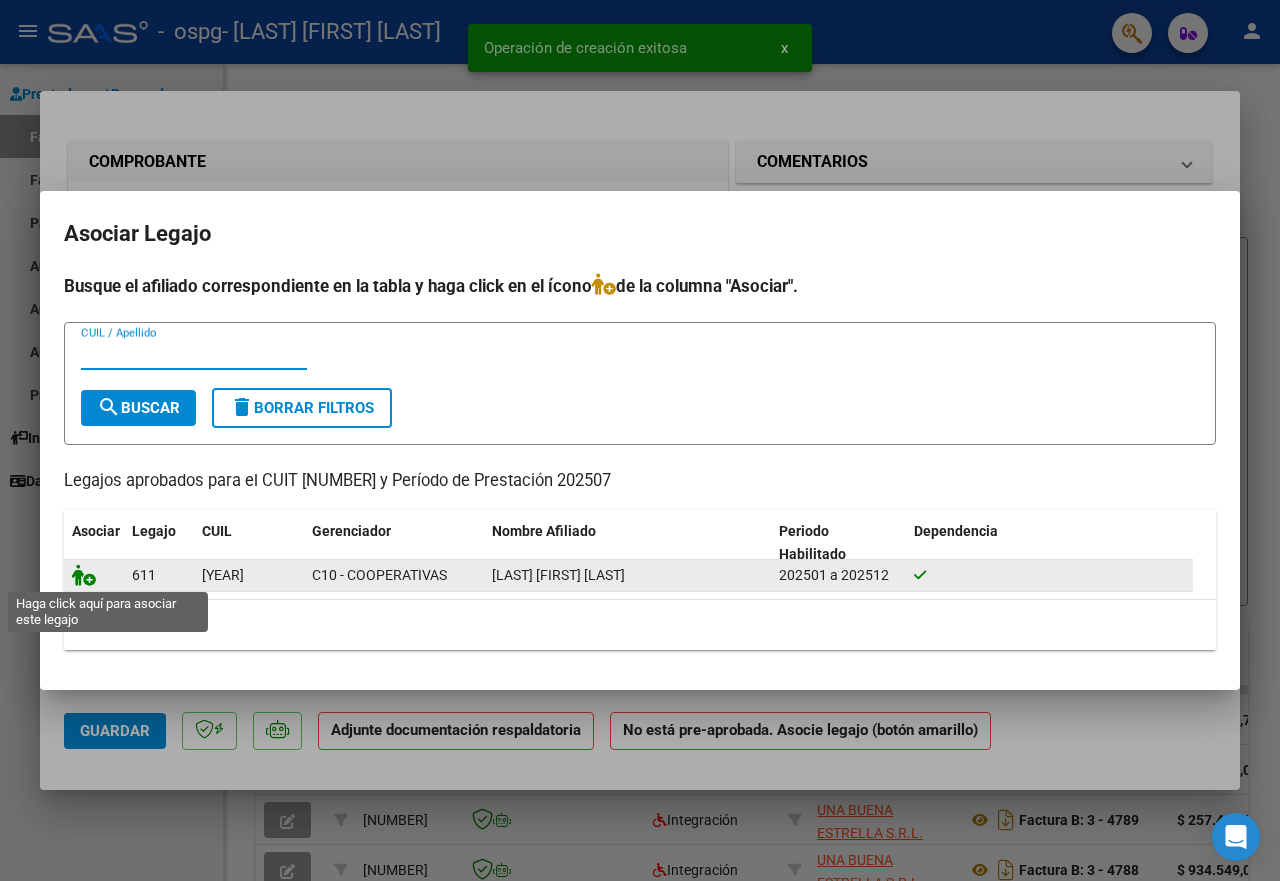 click 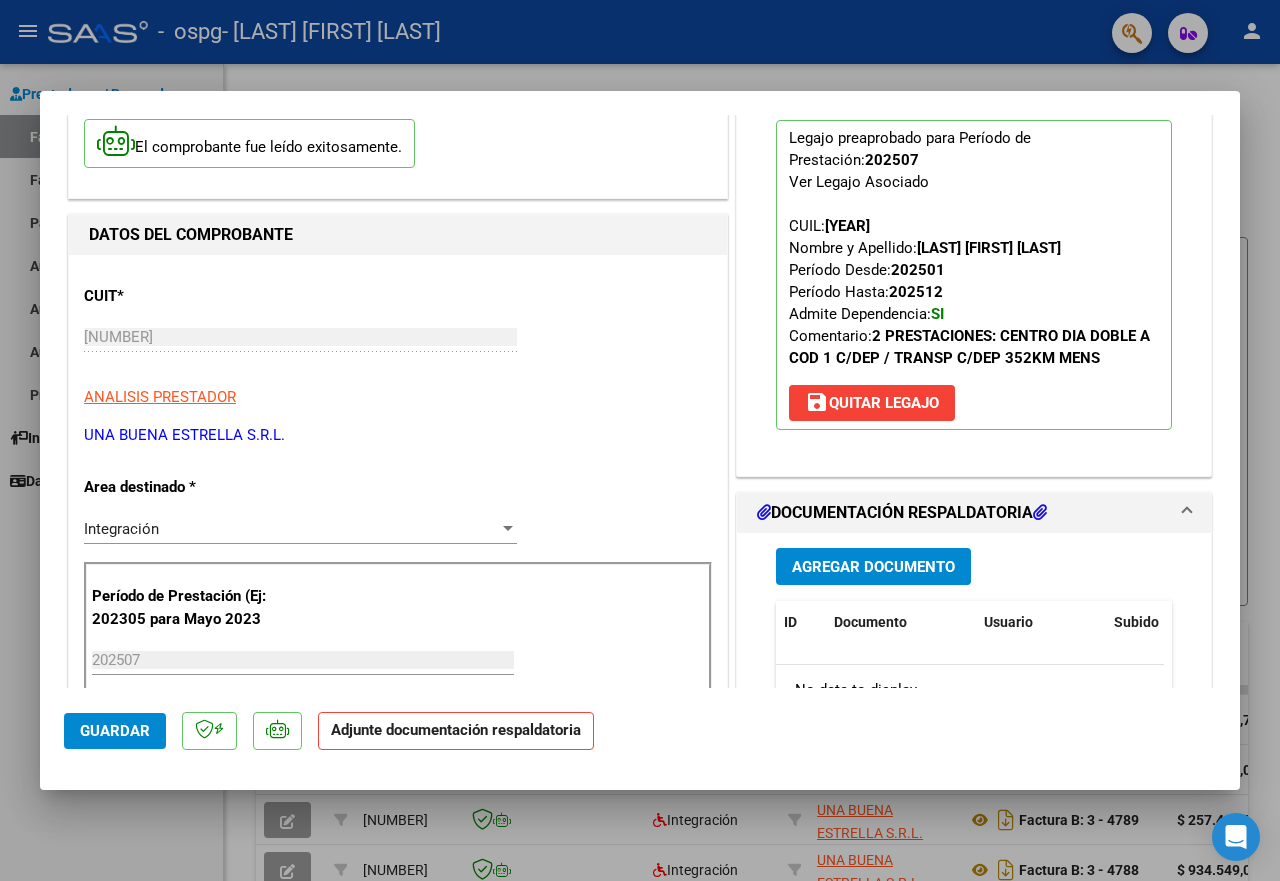 scroll, scrollTop: 300, scrollLeft: 0, axis: vertical 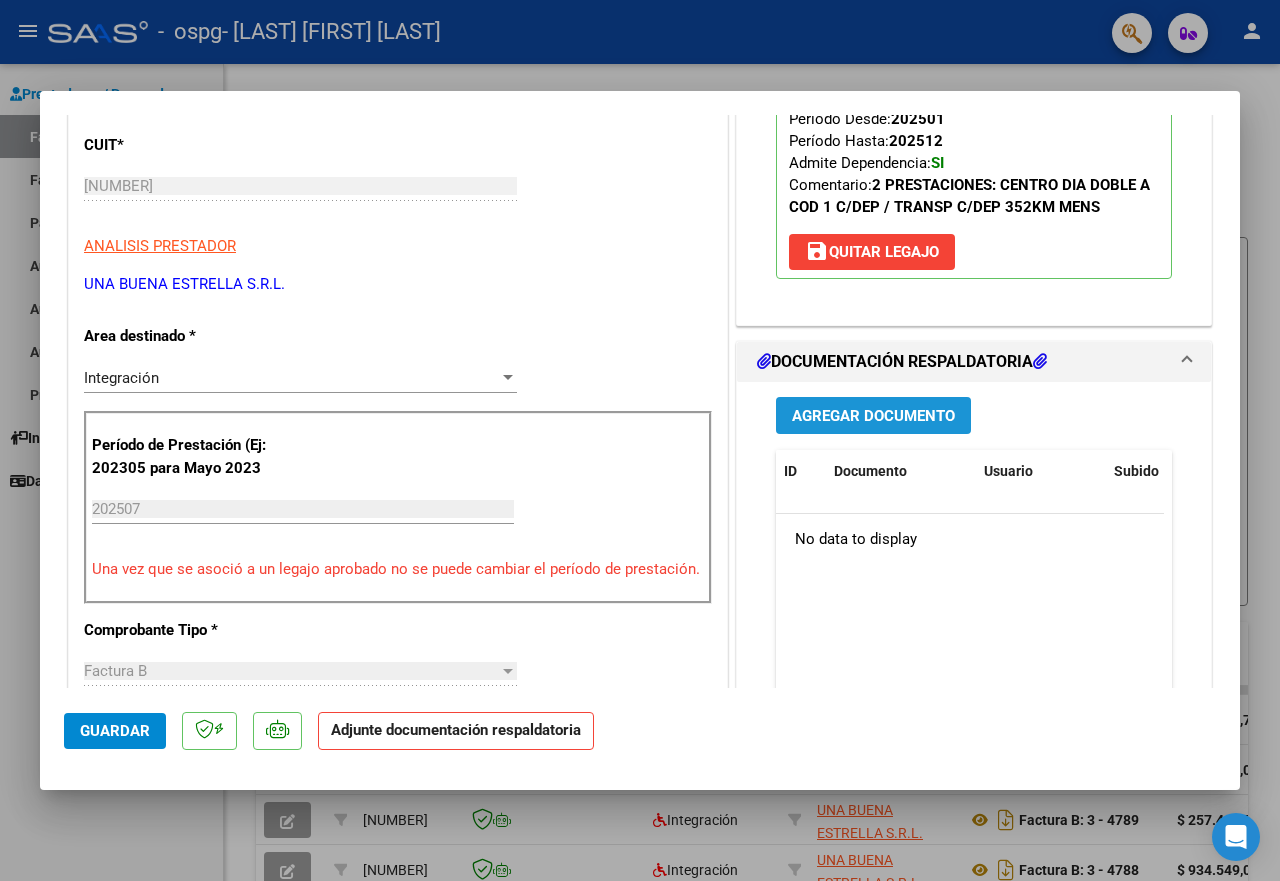 click on "Agregar Documento" at bounding box center (873, 416) 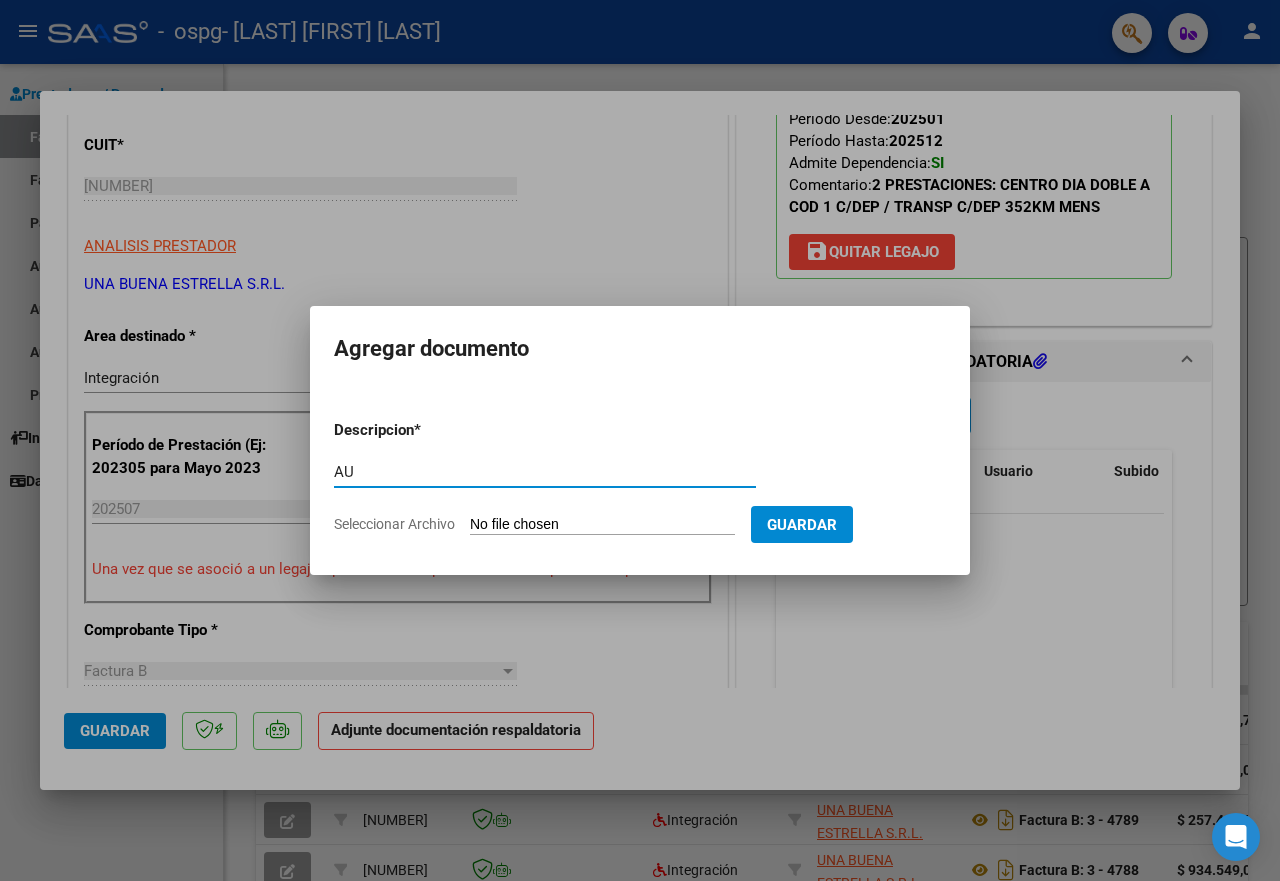 type on "AUTORIZACION" 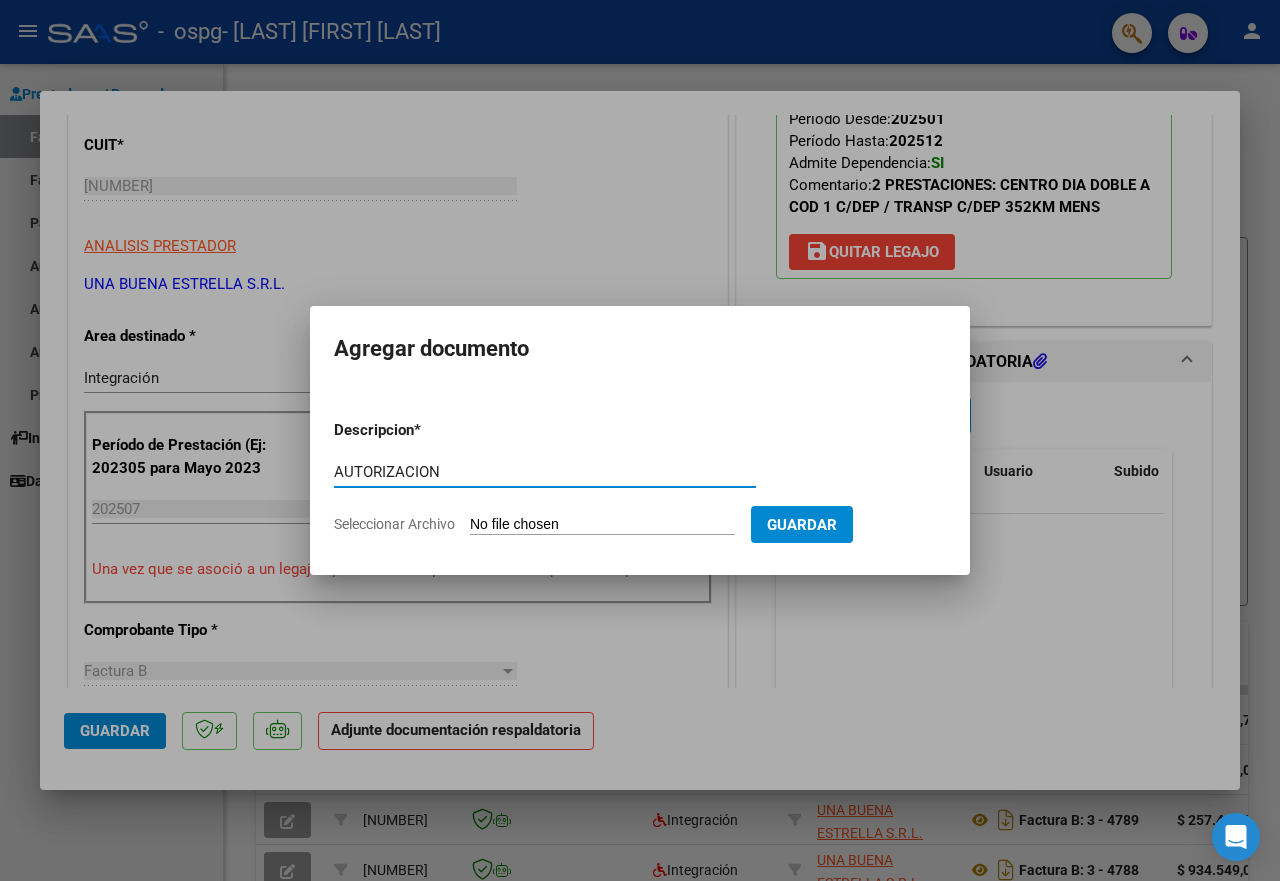 click on "Seleccionar Archivo" at bounding box center (602, 525) 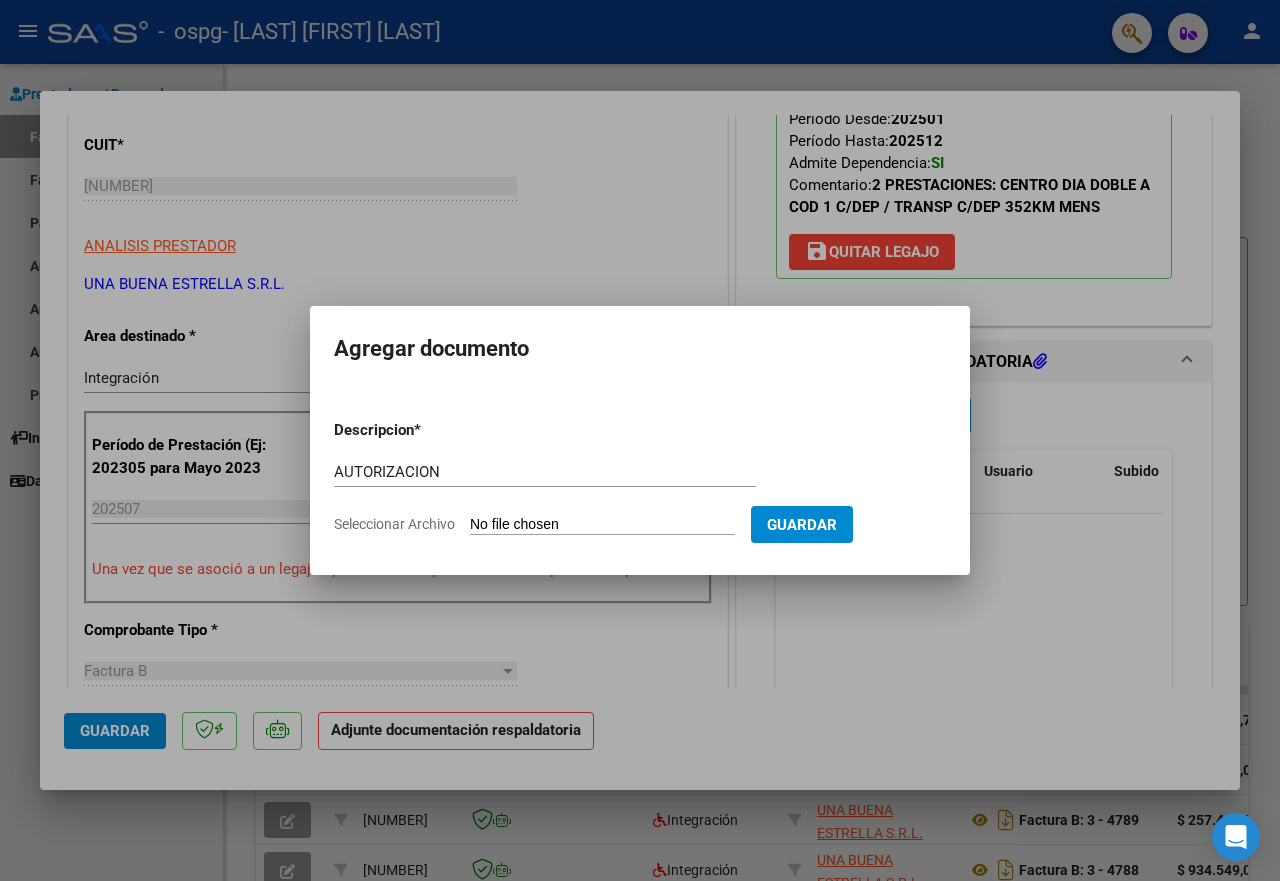 type on "C:\fakepath\diaz ivo-c de dia-transp-año 2025-20250206_13411443.pdf" 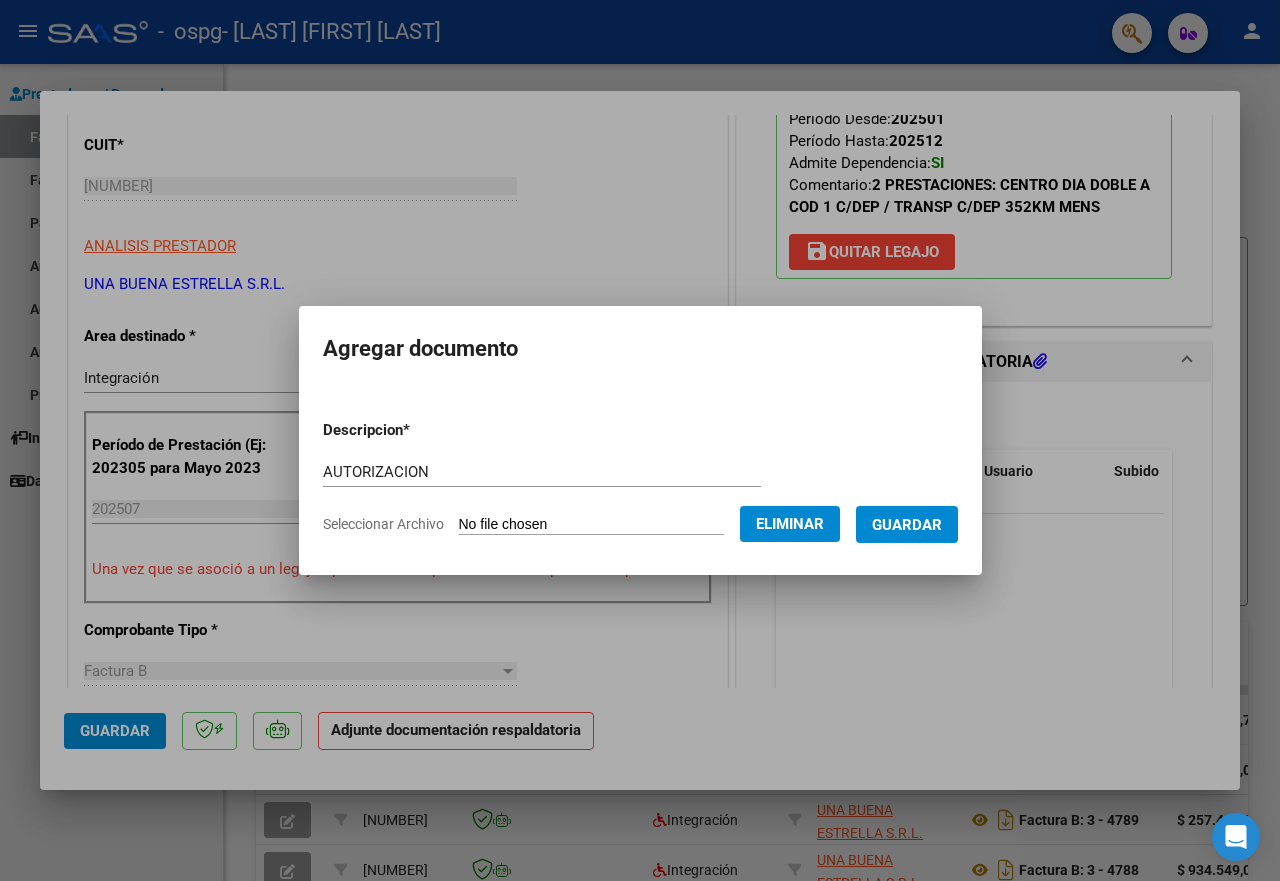 click on "Guardar" at bounding box center [907, 525] 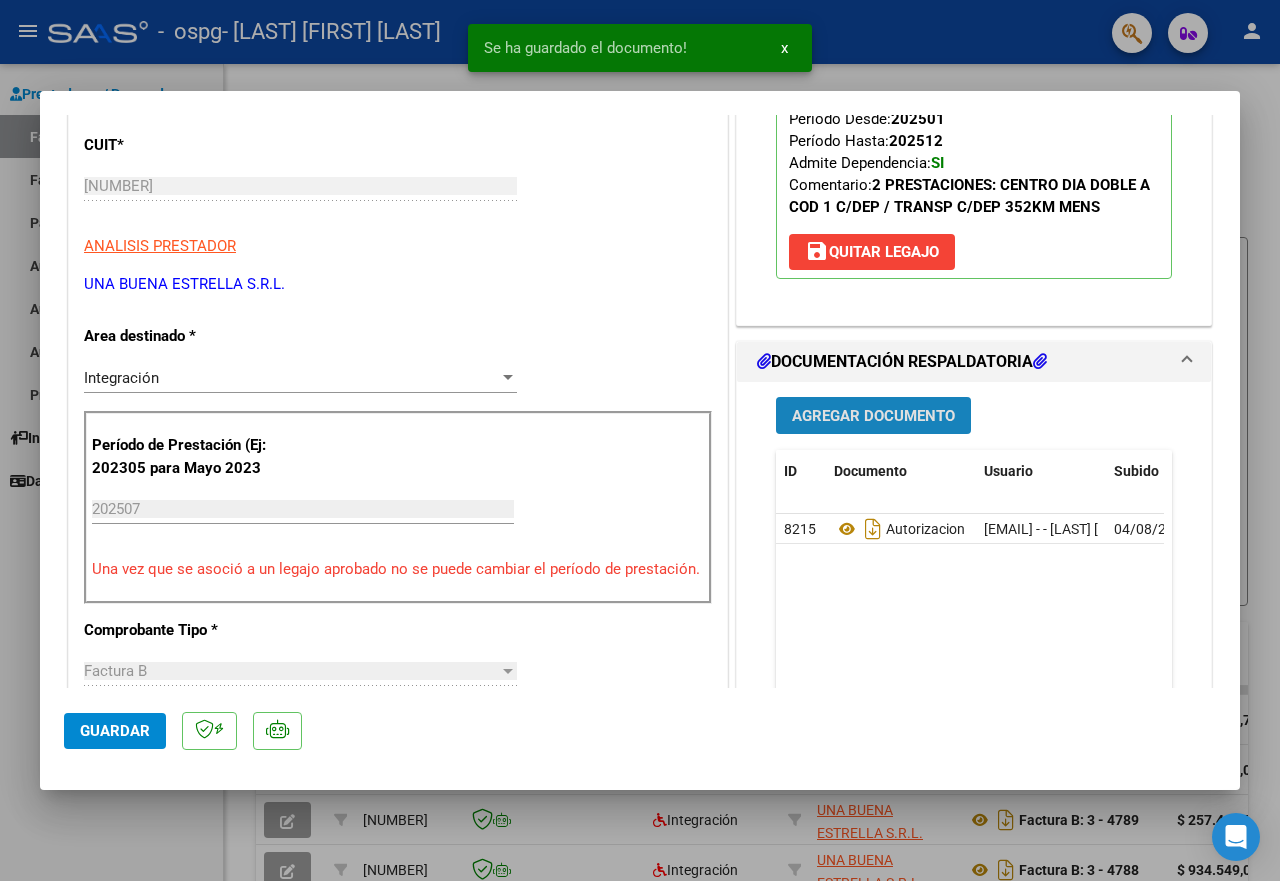 click on "Agregar Documento" at bounding box center (873, 416) 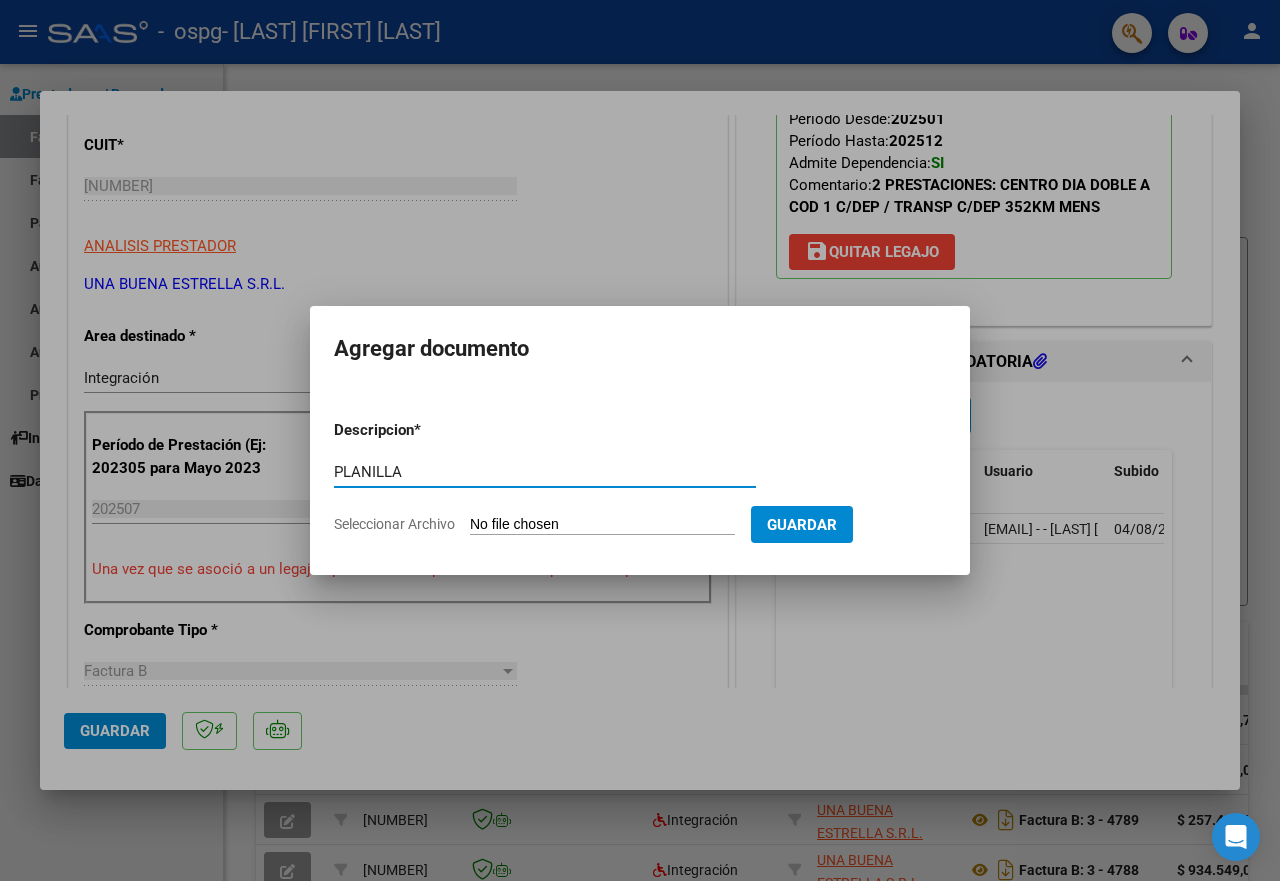 type on "PLANILLA" 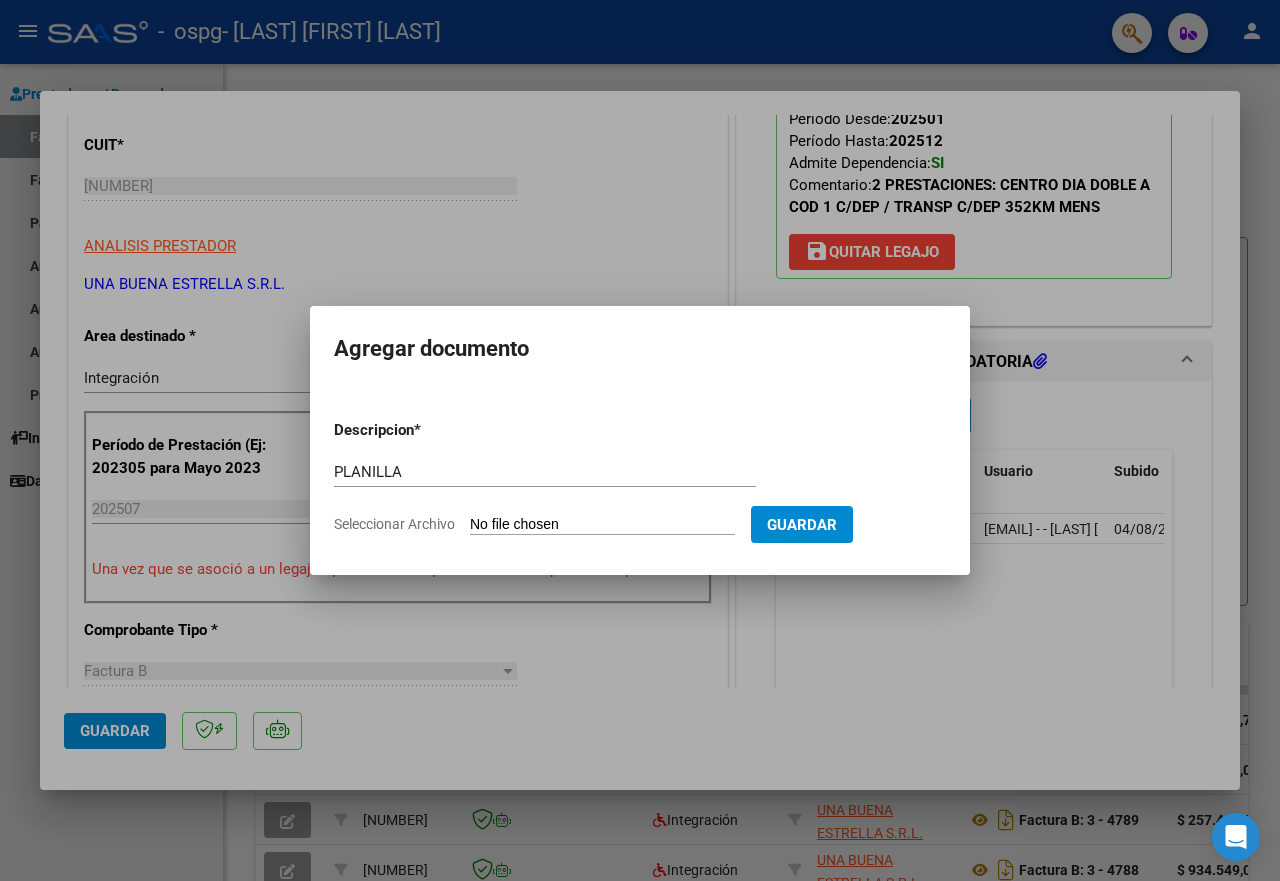 click on "Seleccionar Archivo" at bounding box center [602, 525] 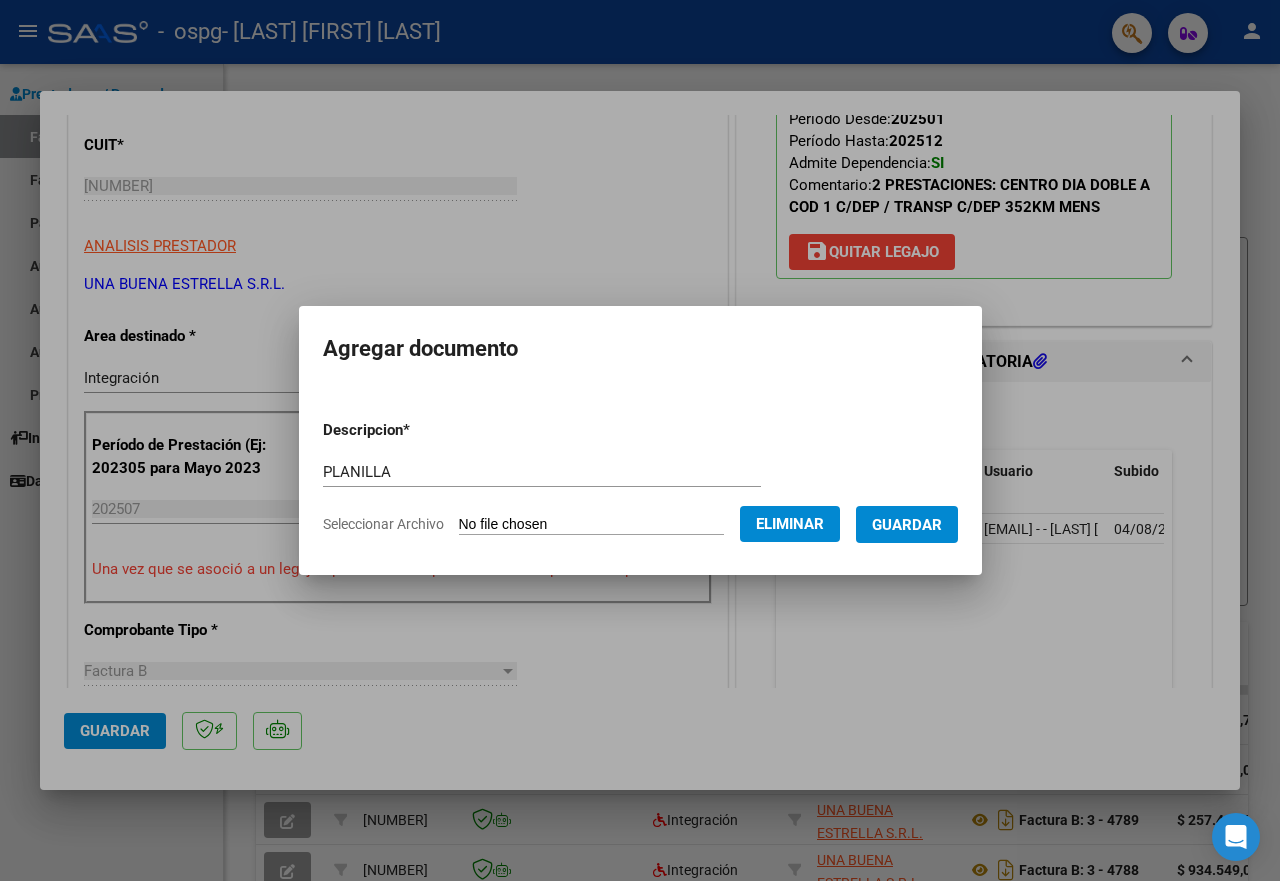click on "Guardar" at bounding box center [907, 525] 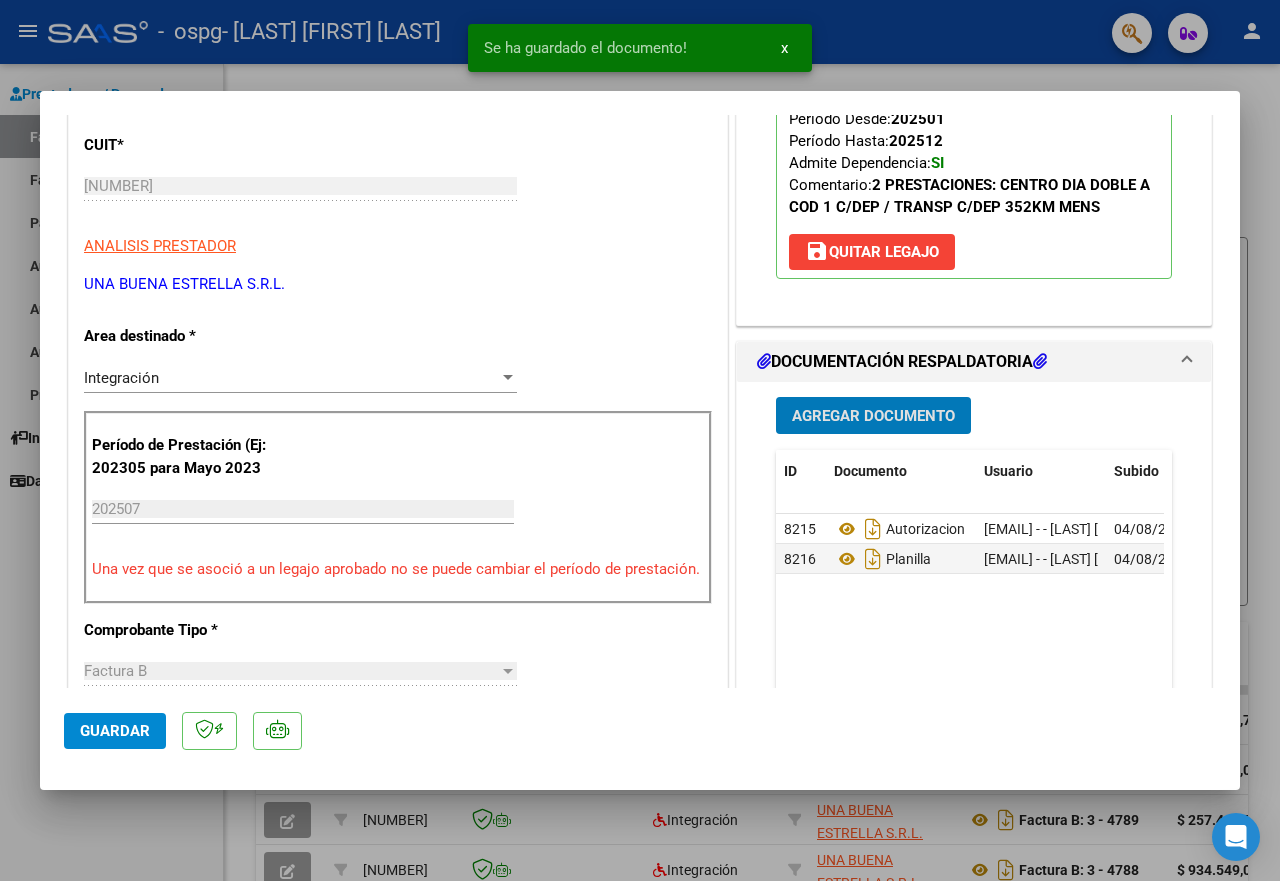 click on "Agregar Documento" at bounding box center (873, 416) 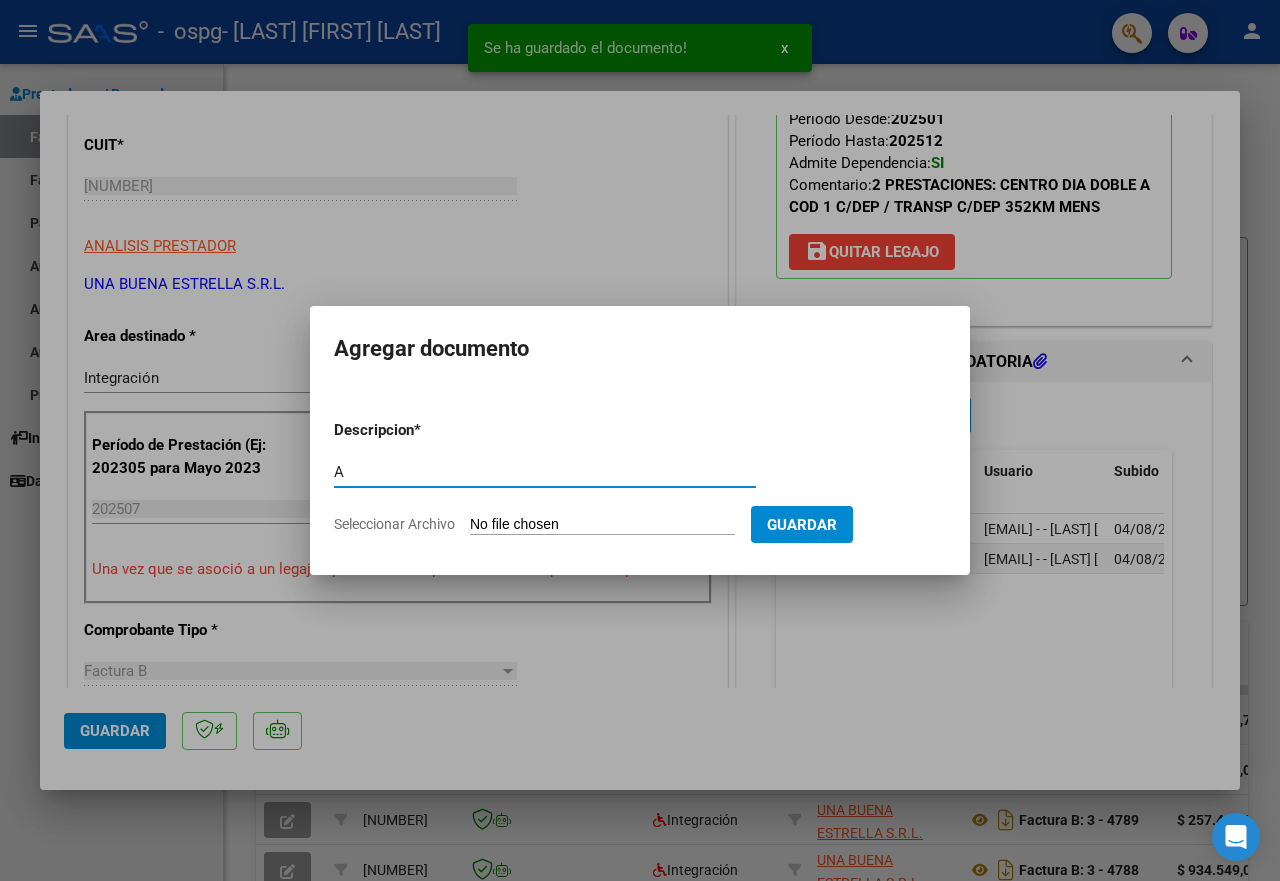 type on "afip" 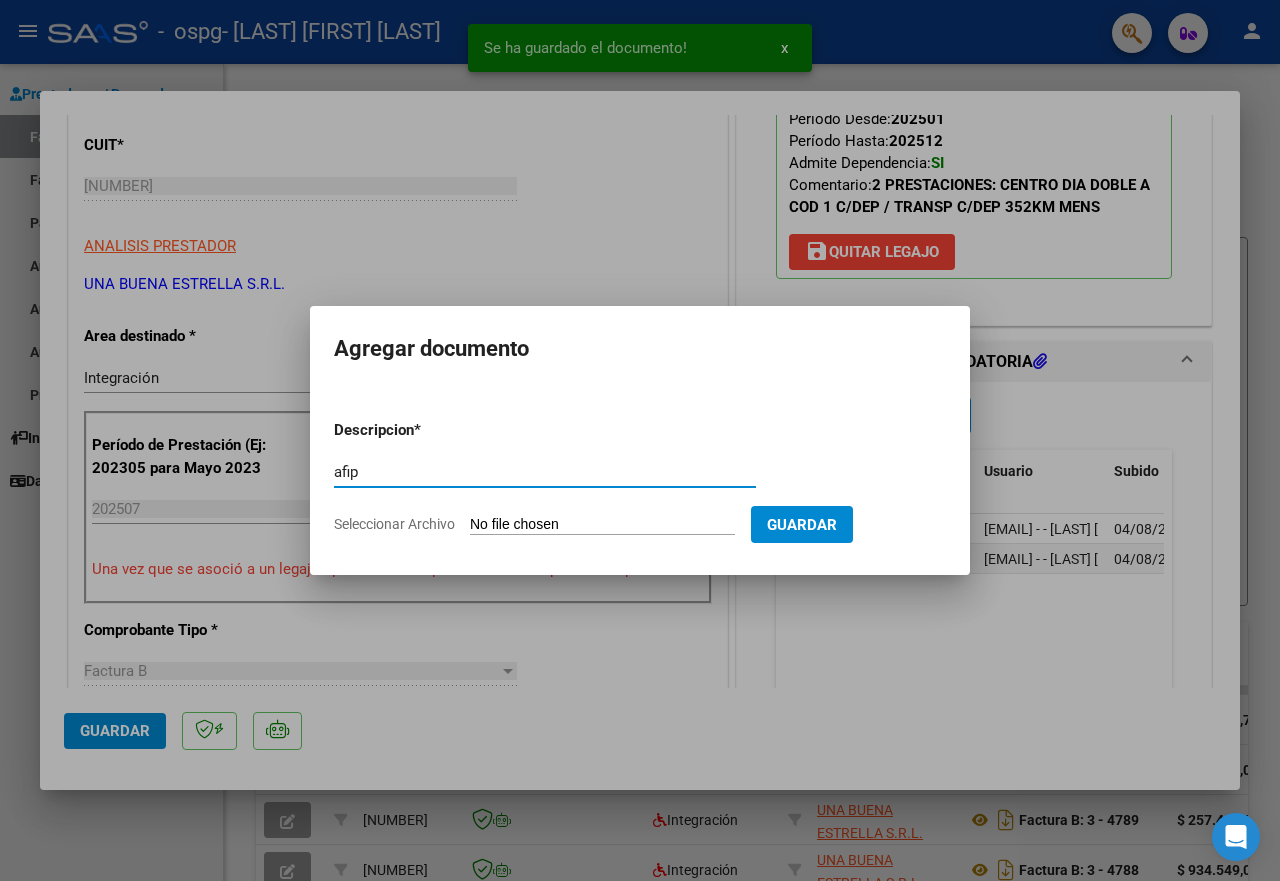 click on "Seleccionar Archivo" at bounding box center [602, 525] 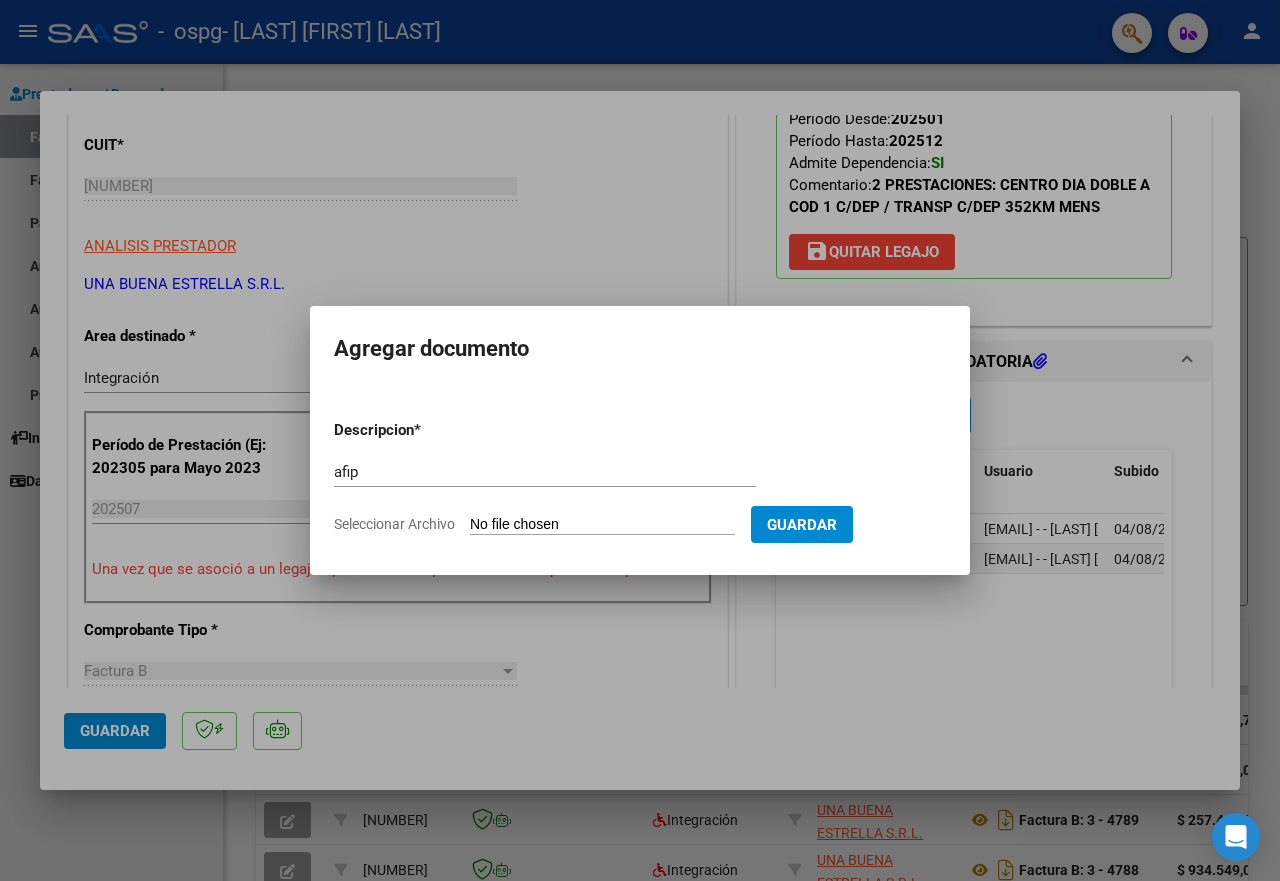 type on "C:\fakepath\afip-ube-13-08-25-20250714_13053398.pdf" 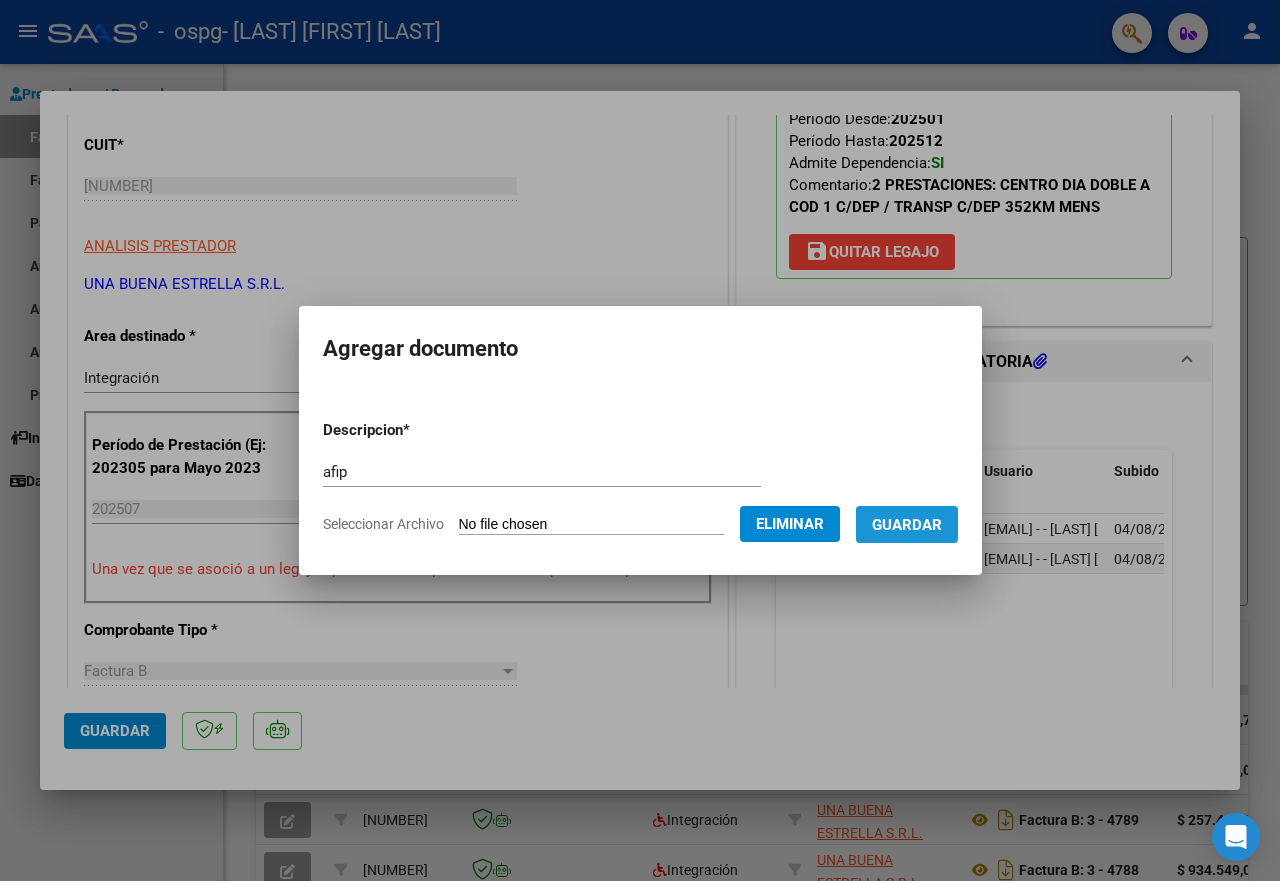 click on "Guardar" at bounding box center (907, 525) 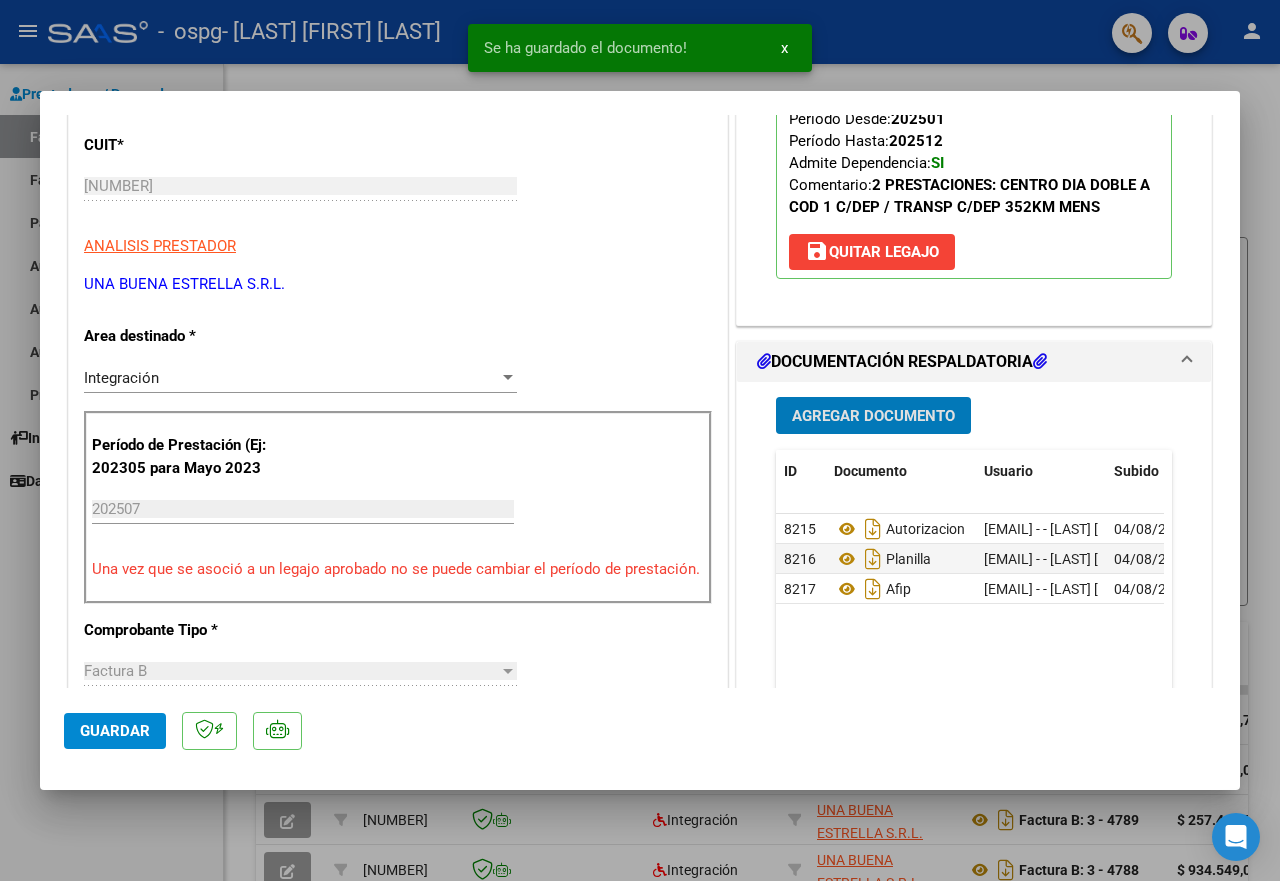 click on "Guardar" 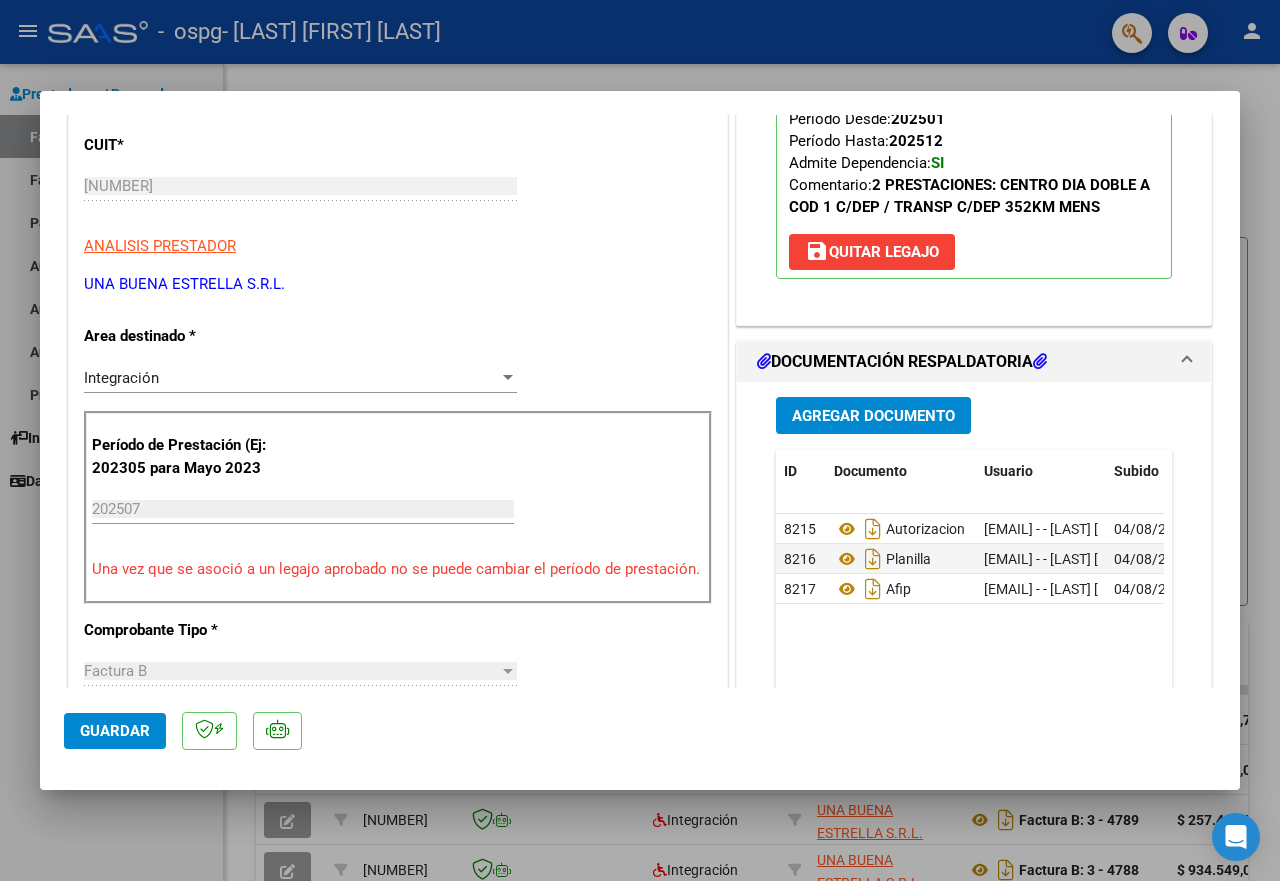 scroll, scrollTop: 0, scrollLeft: 0, axis: both 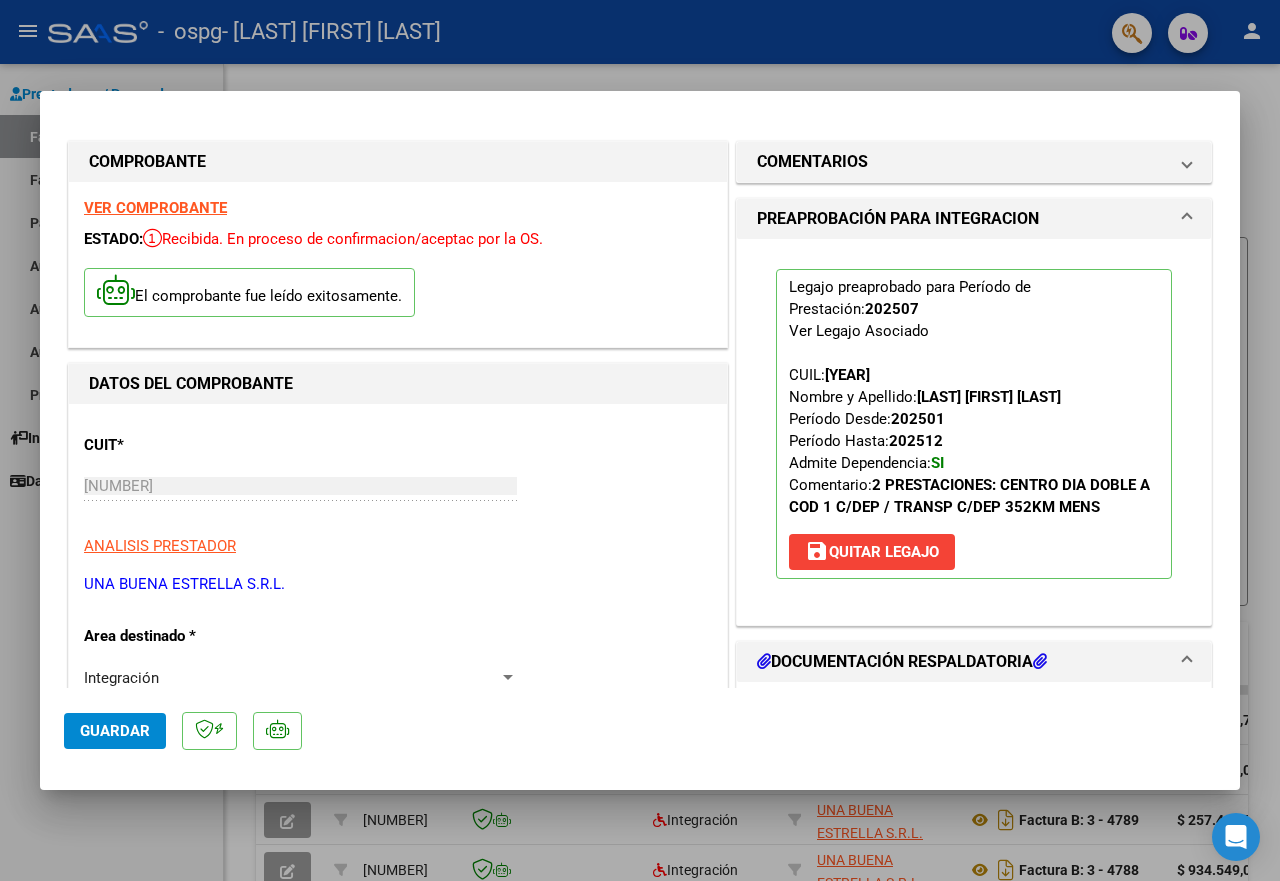 click at bounding box center [640, 440] 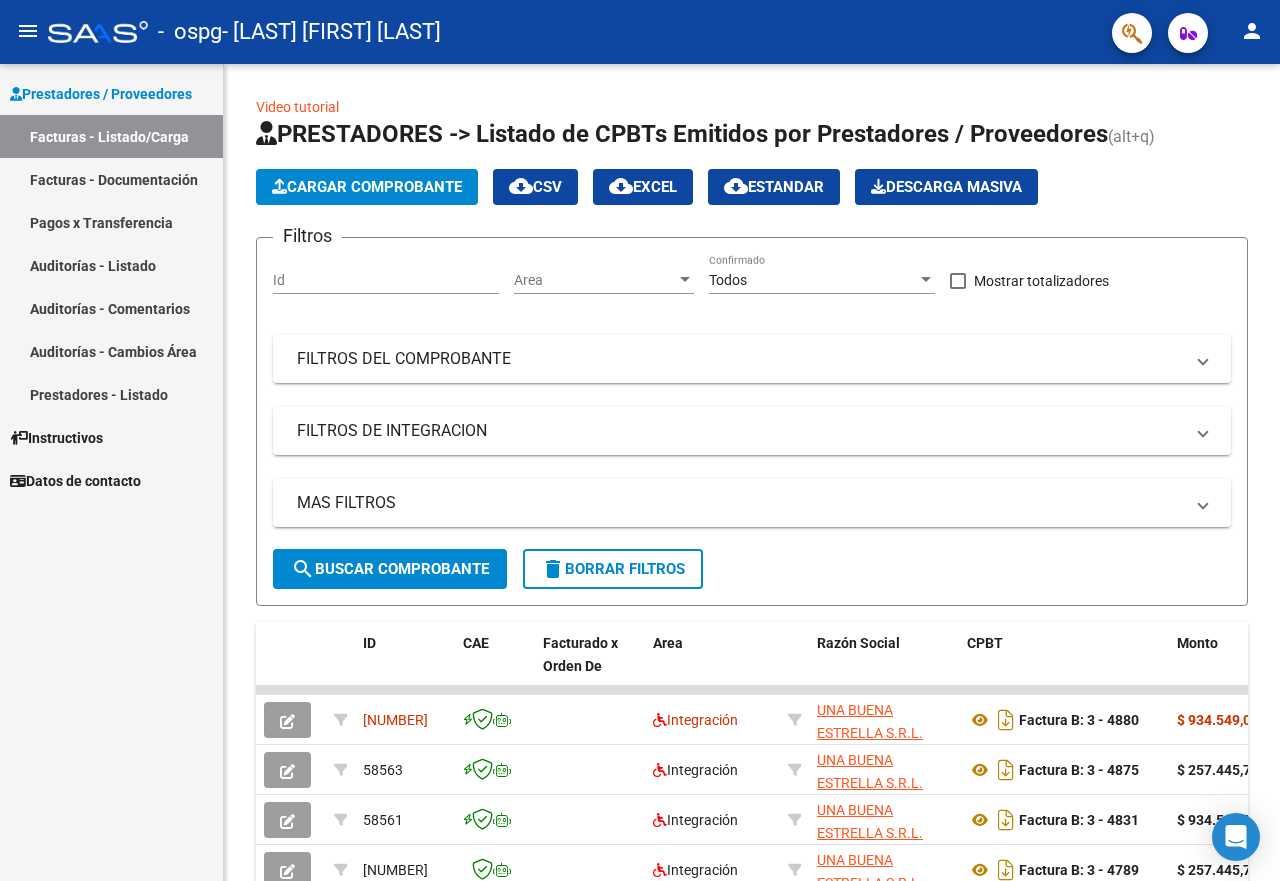 click on "Facturas - Listado/Carga" at bounding box center (111, 136) 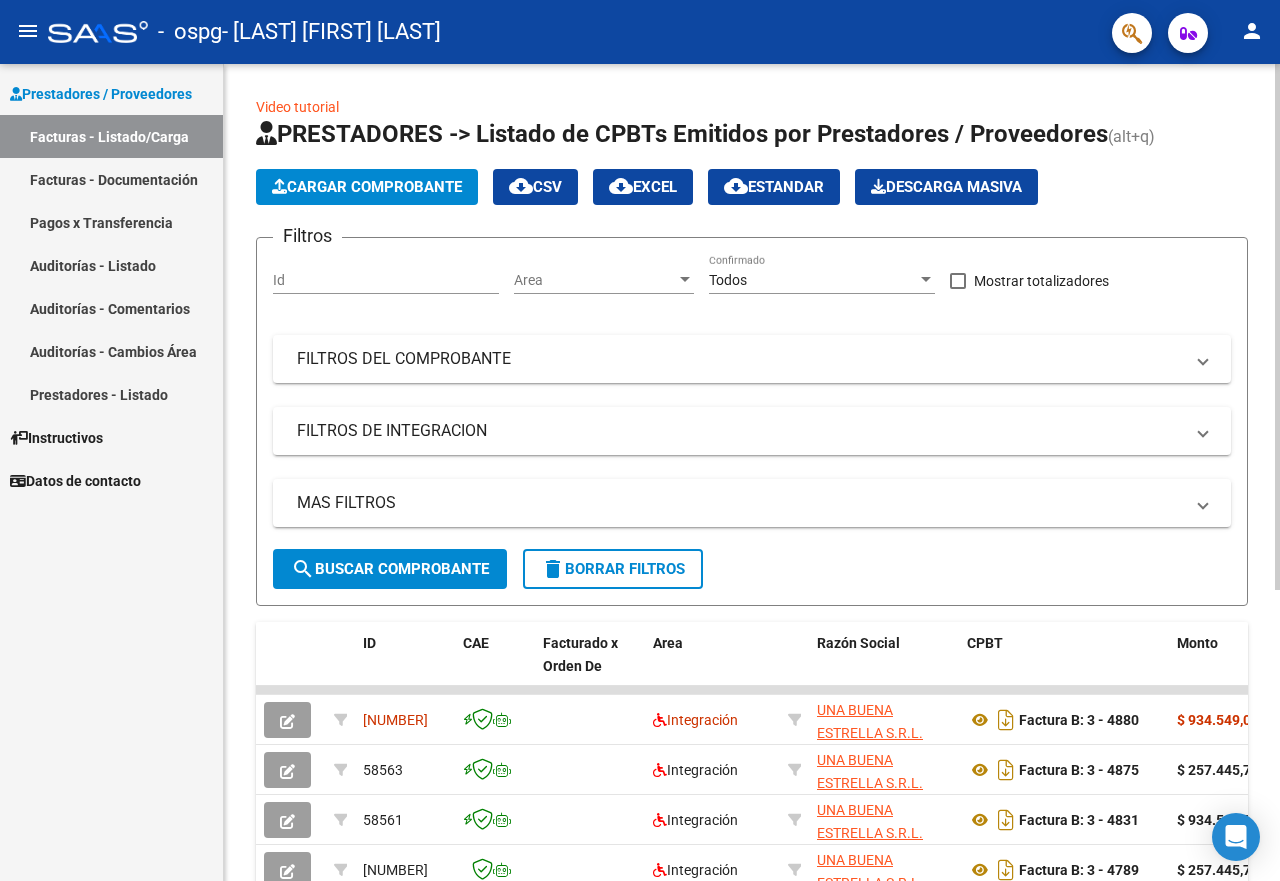 click on "Cargar Comprobante" 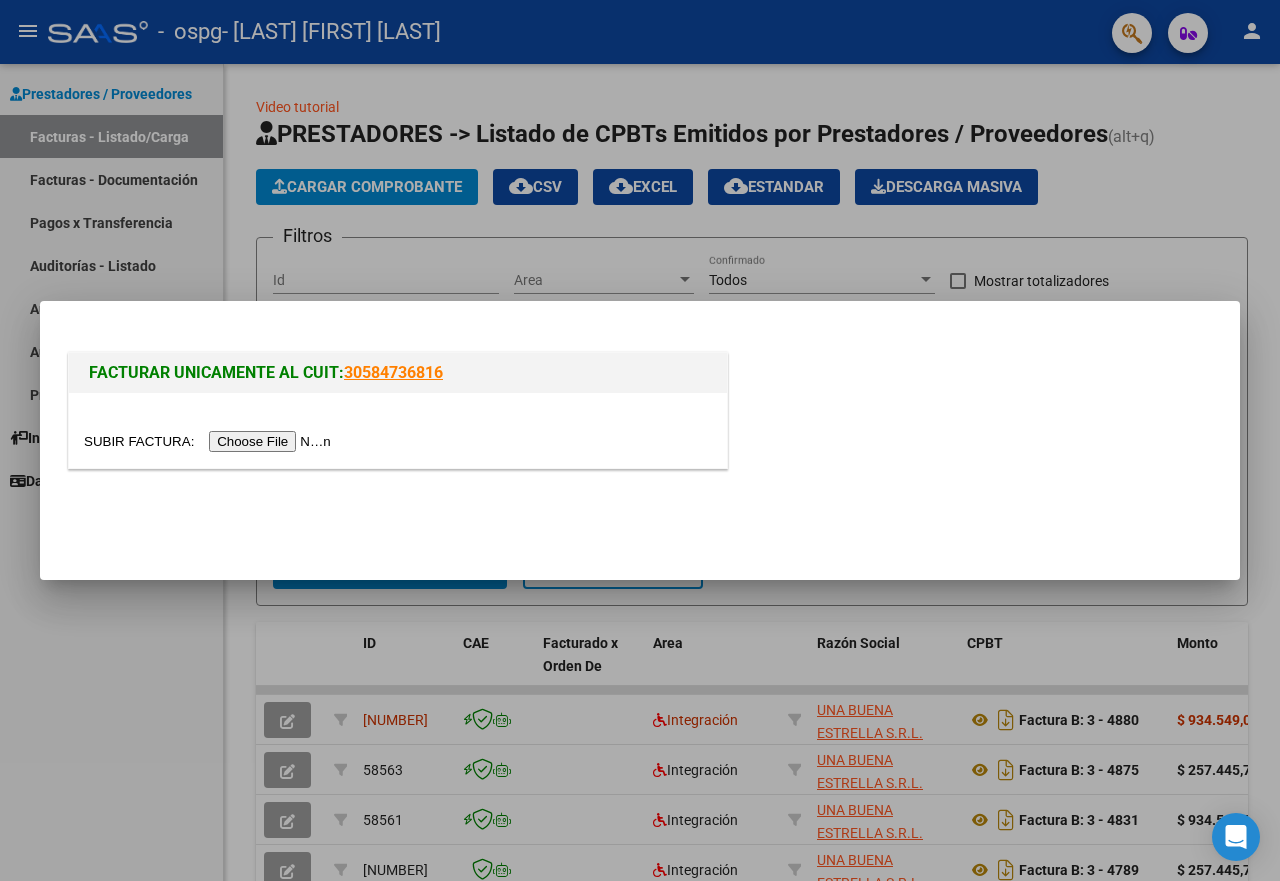 click at bounding box center [210, 441] 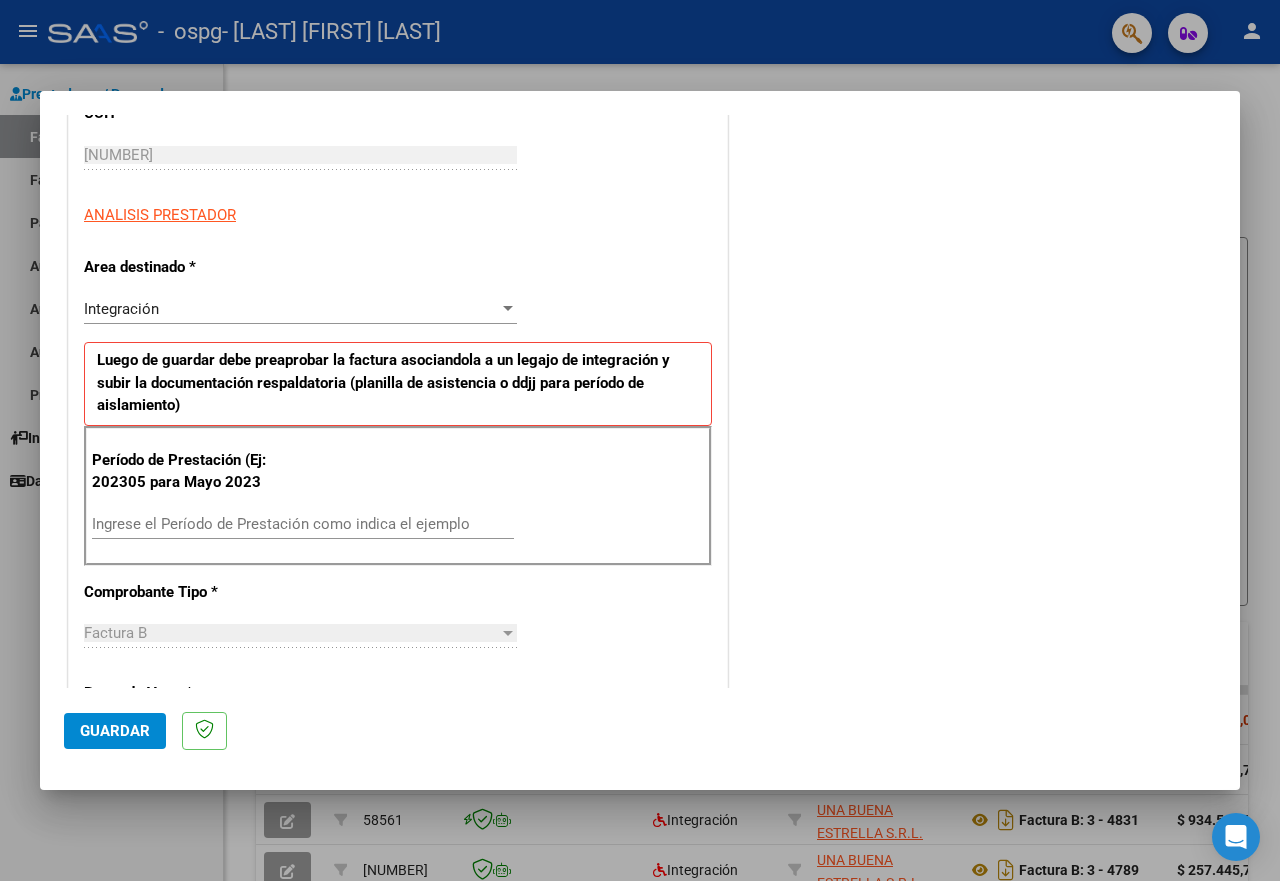 scroll, scrollTop: 300, scrollLeft: 0, axis: vertical 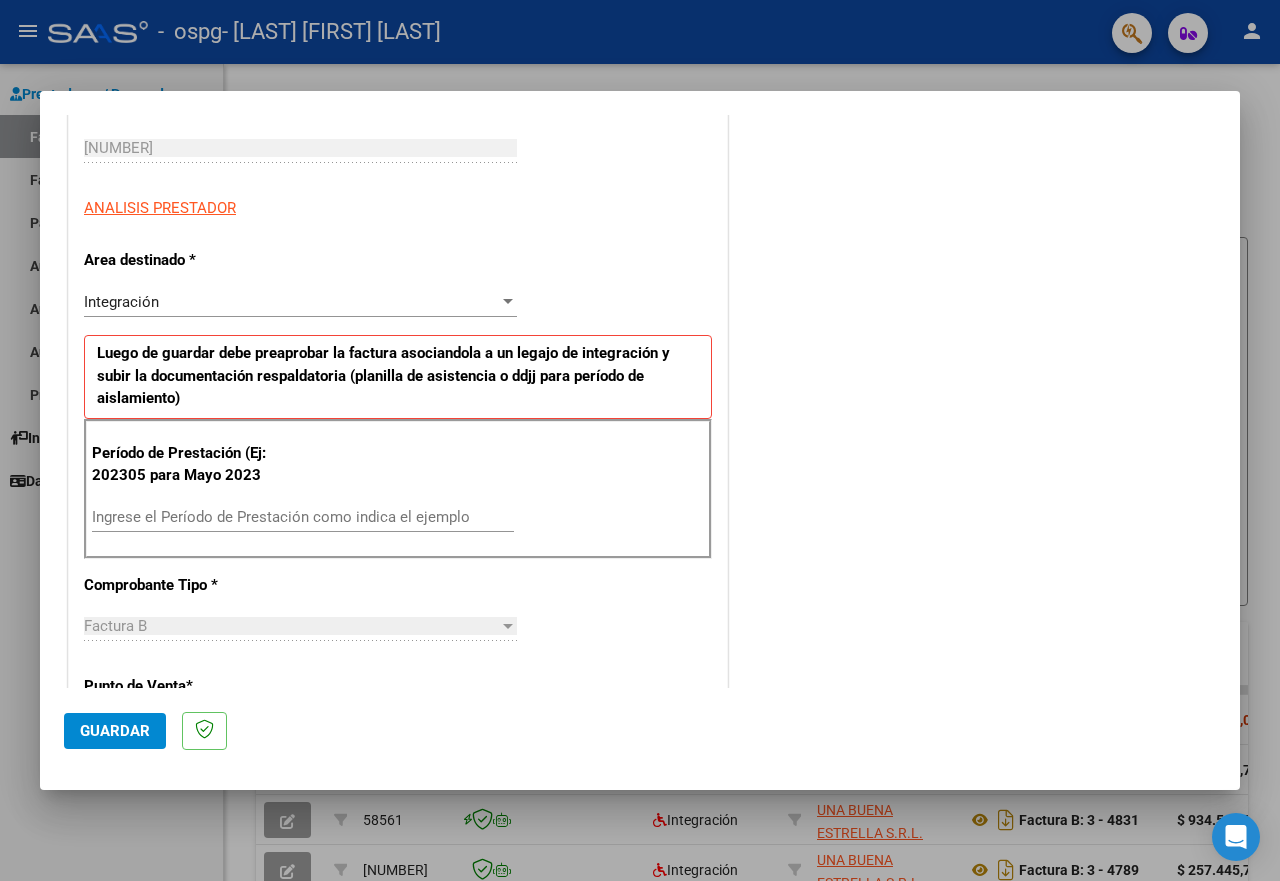 click on "Ingrese el Período de Prestación como indica el ejemplo" at bounding box center [303, 517] 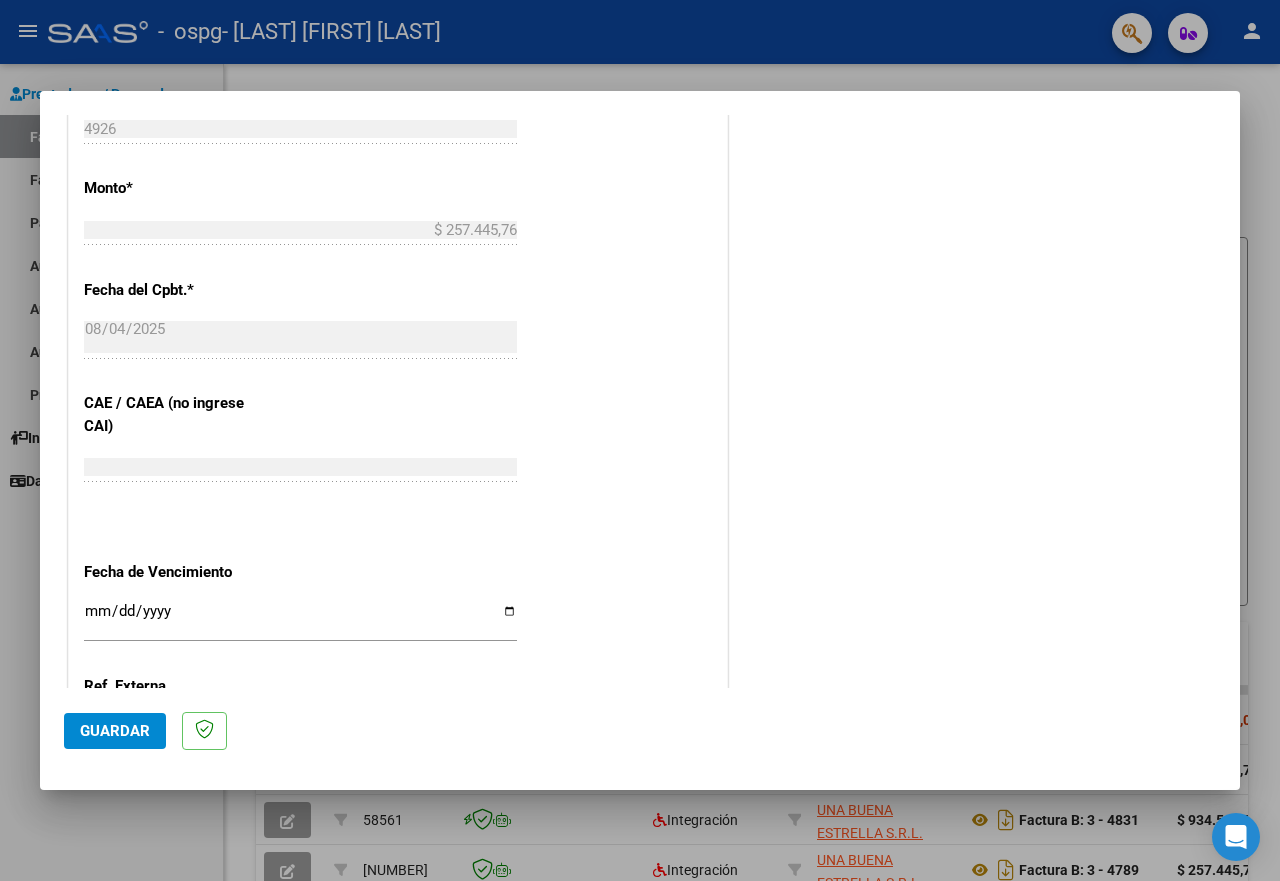 scroll, scrollTop: 1100, scrollLeft: 0, axis: vertical 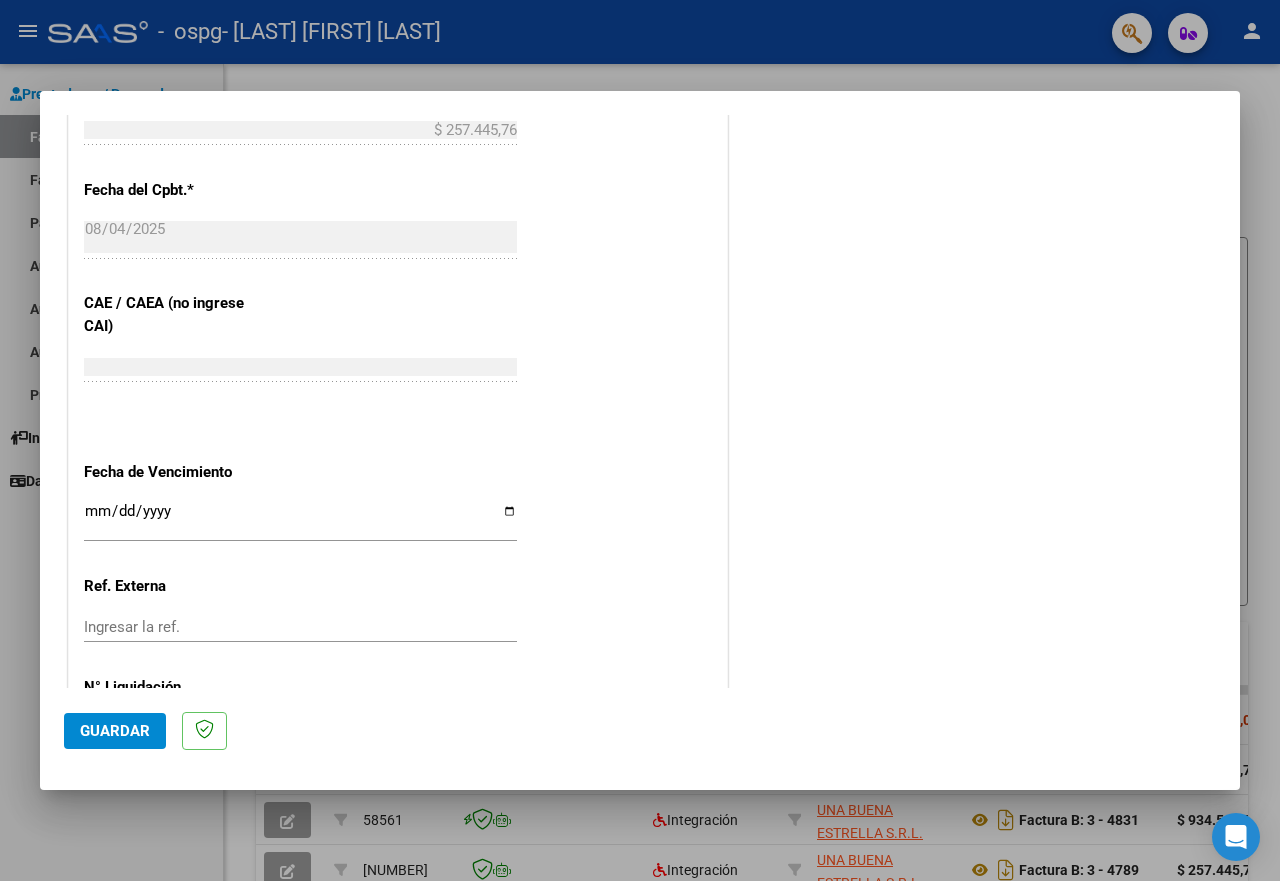 type on "202507" 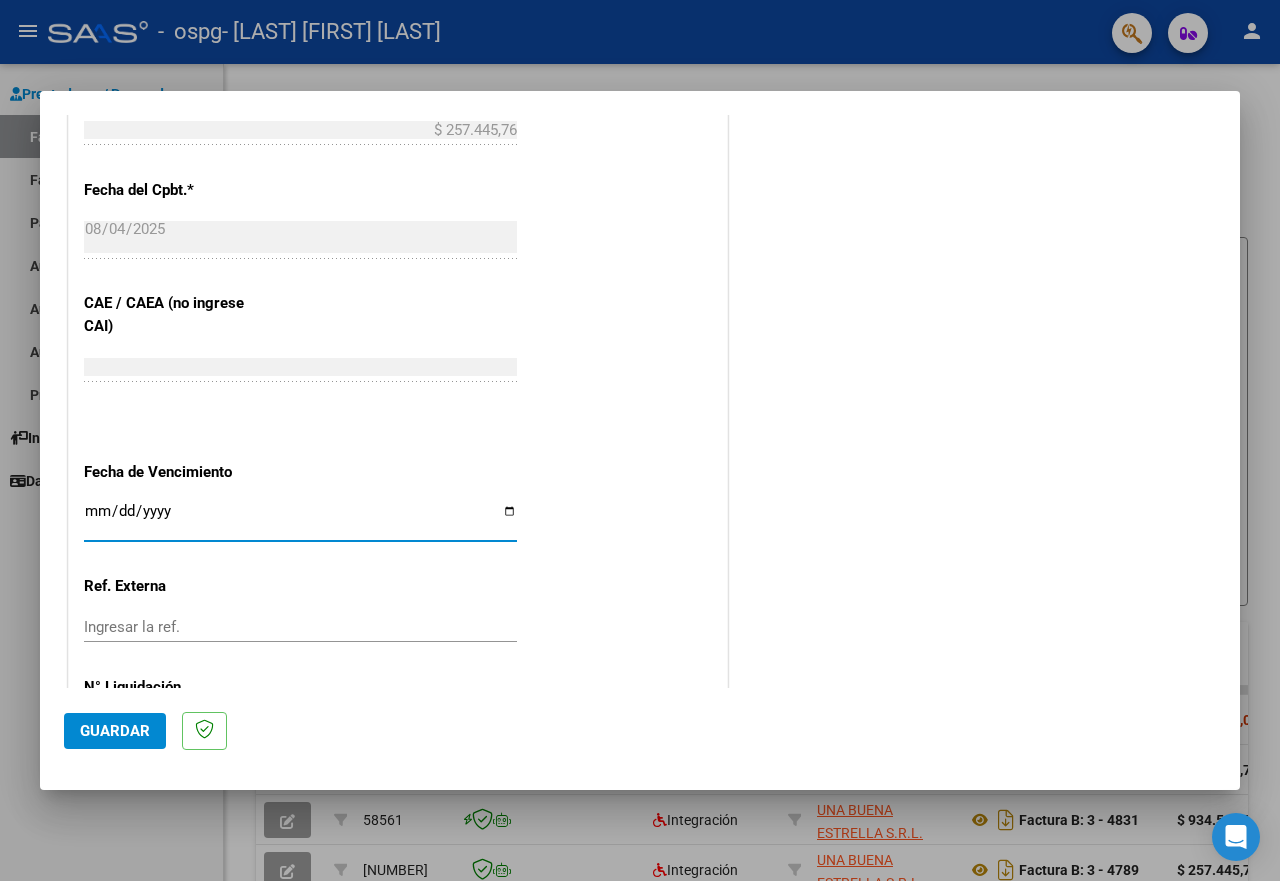 type on "2025-08-14" 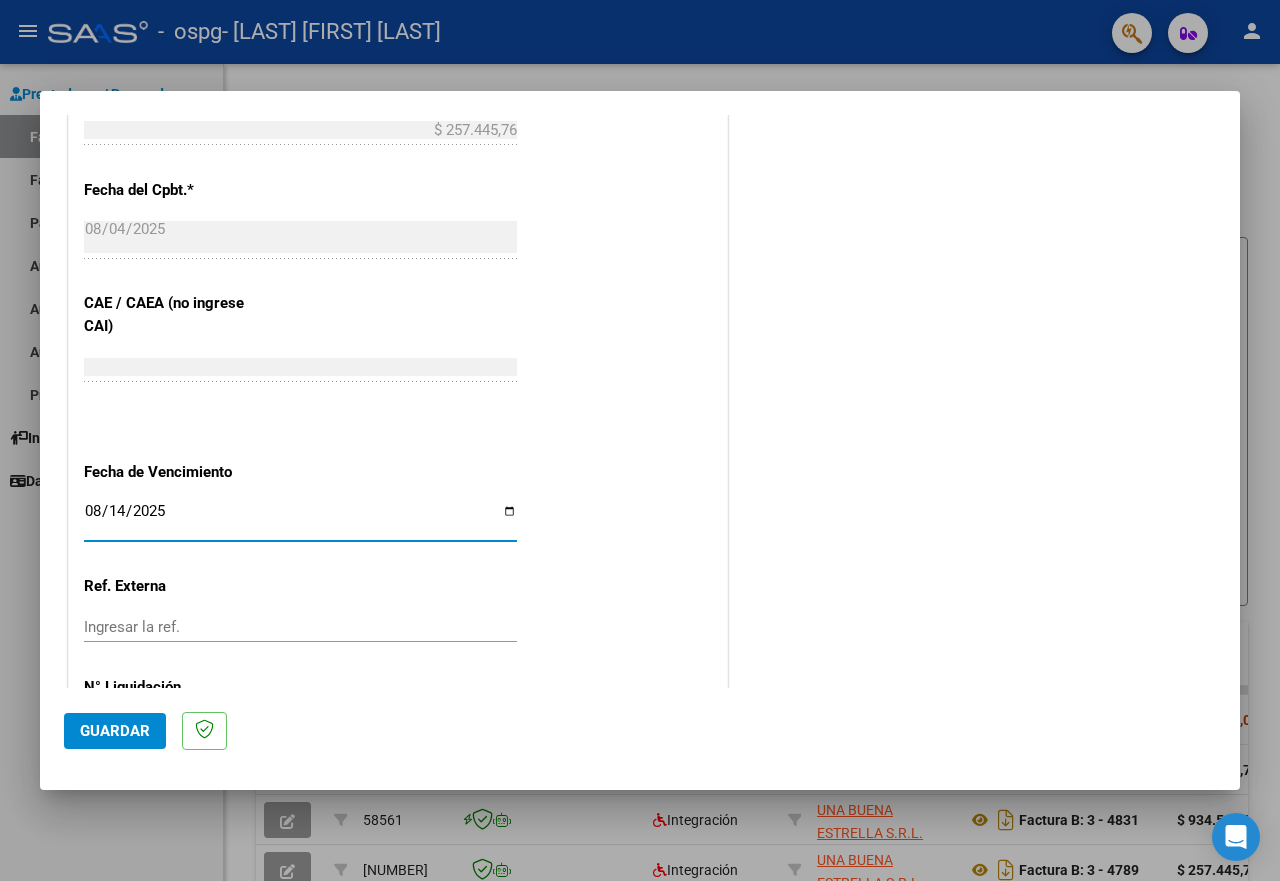 scroll, scrollTop: 1169, scrollLeft: 0, axis: vertical 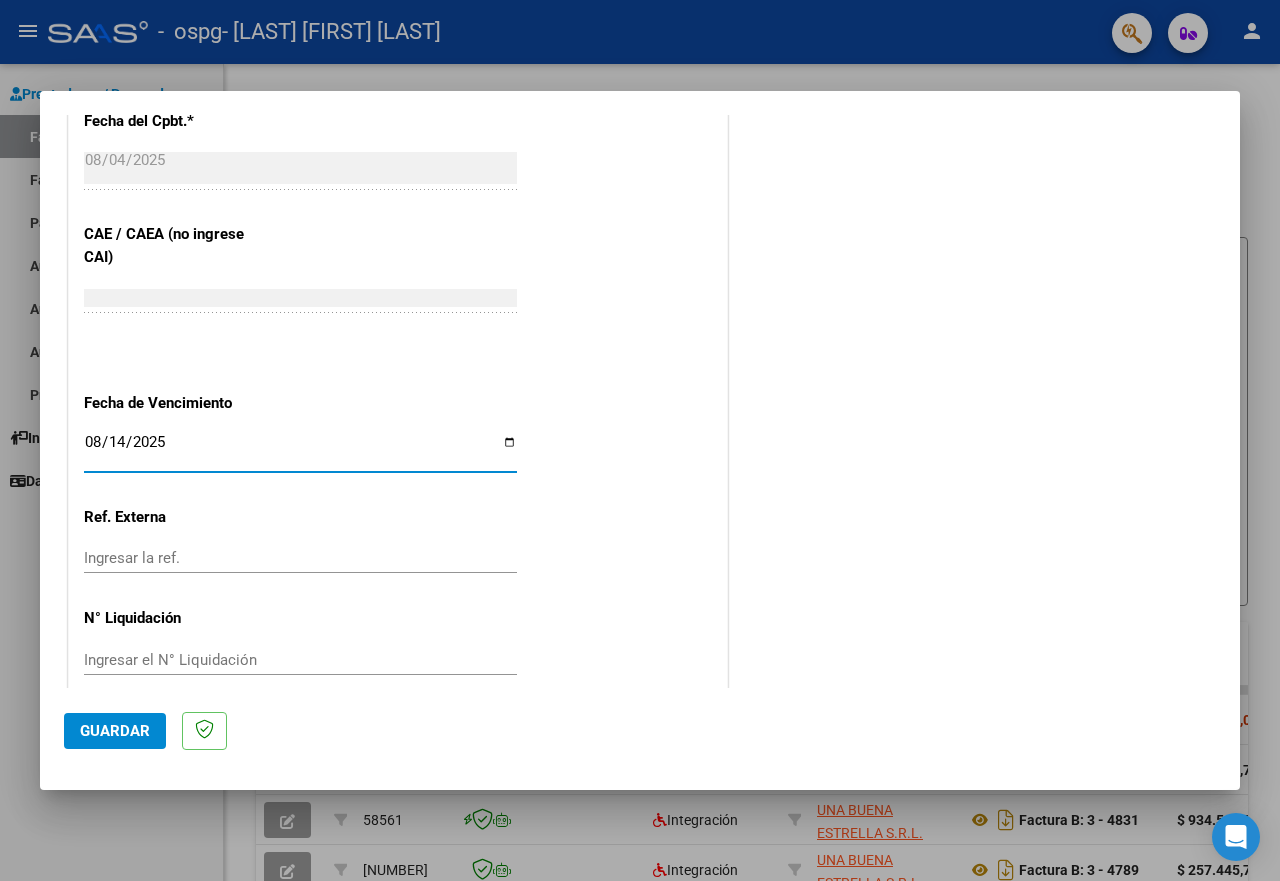 click on "Guardar" 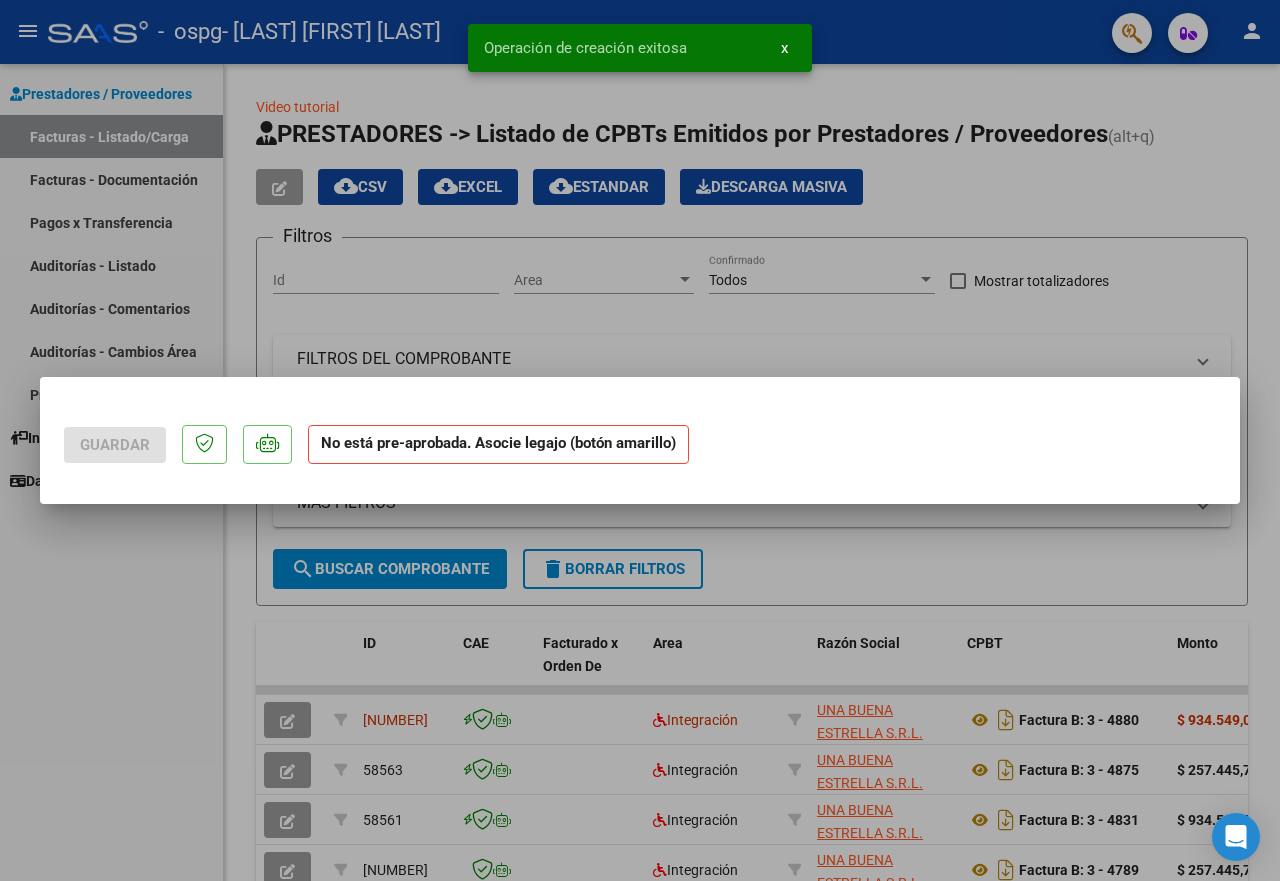 scroll, scrollTop: 0, scrollLeft: 0, axis: both 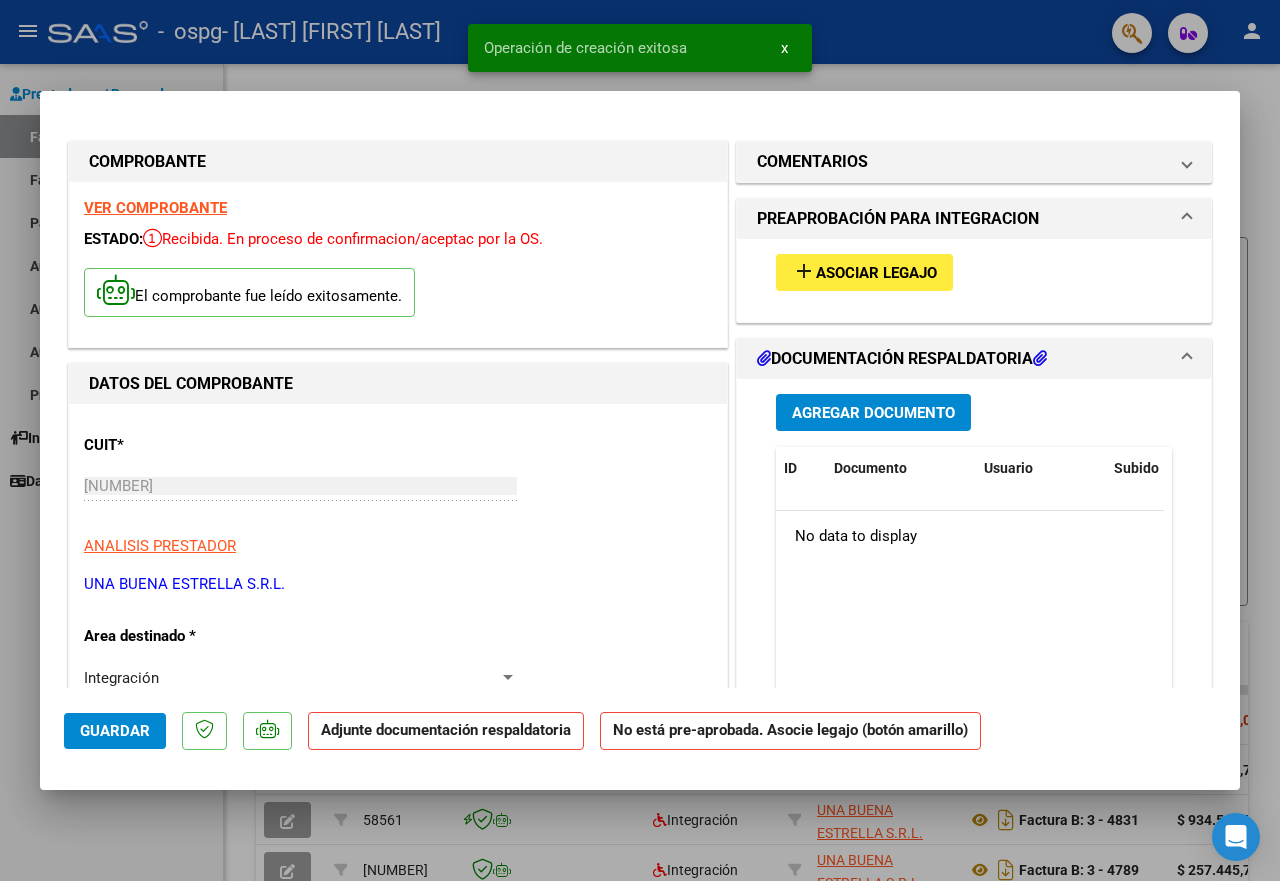 click on "Asociar Legajo" at bounding box center [876, 273] 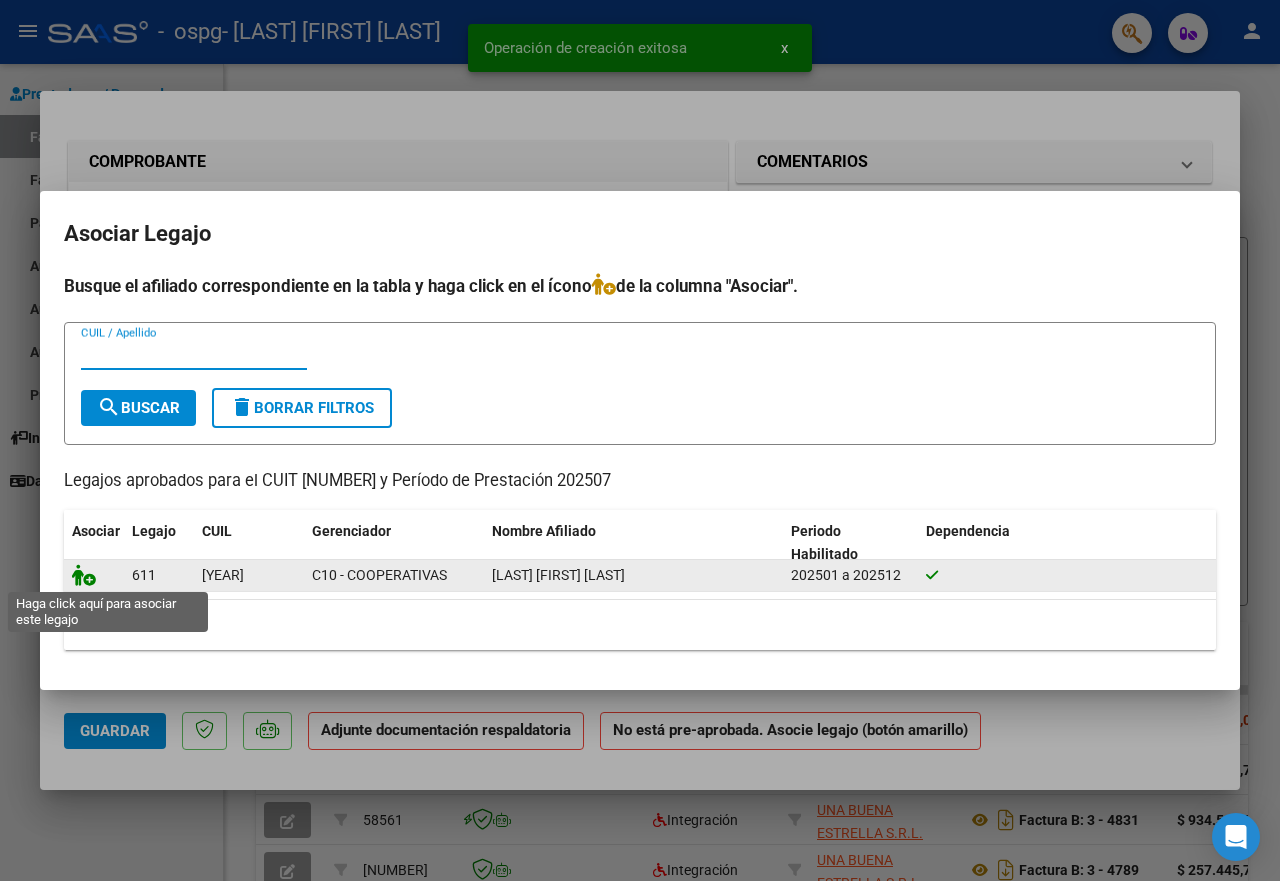 click 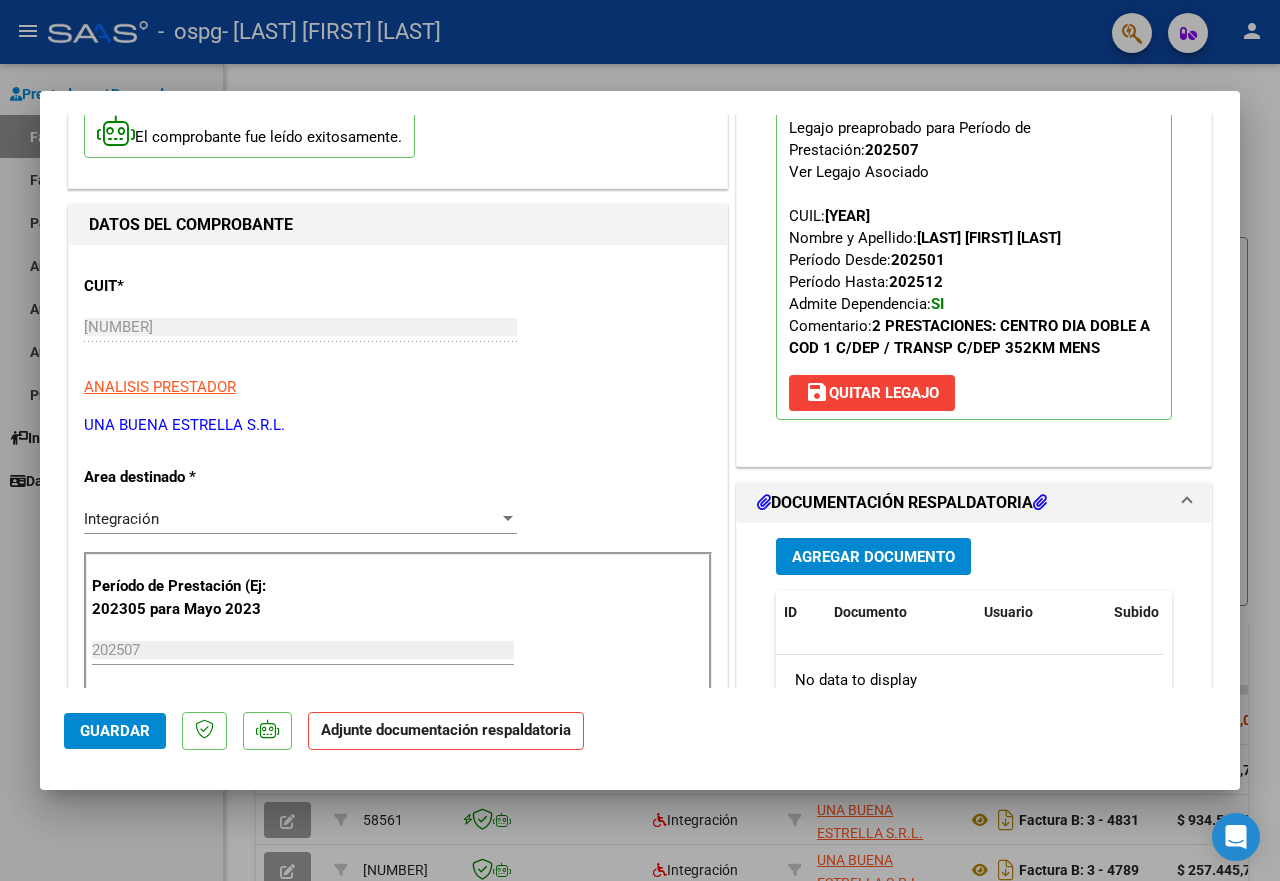 scroll, scrollTop: 200, scrollLeft: 0, axis: vertical 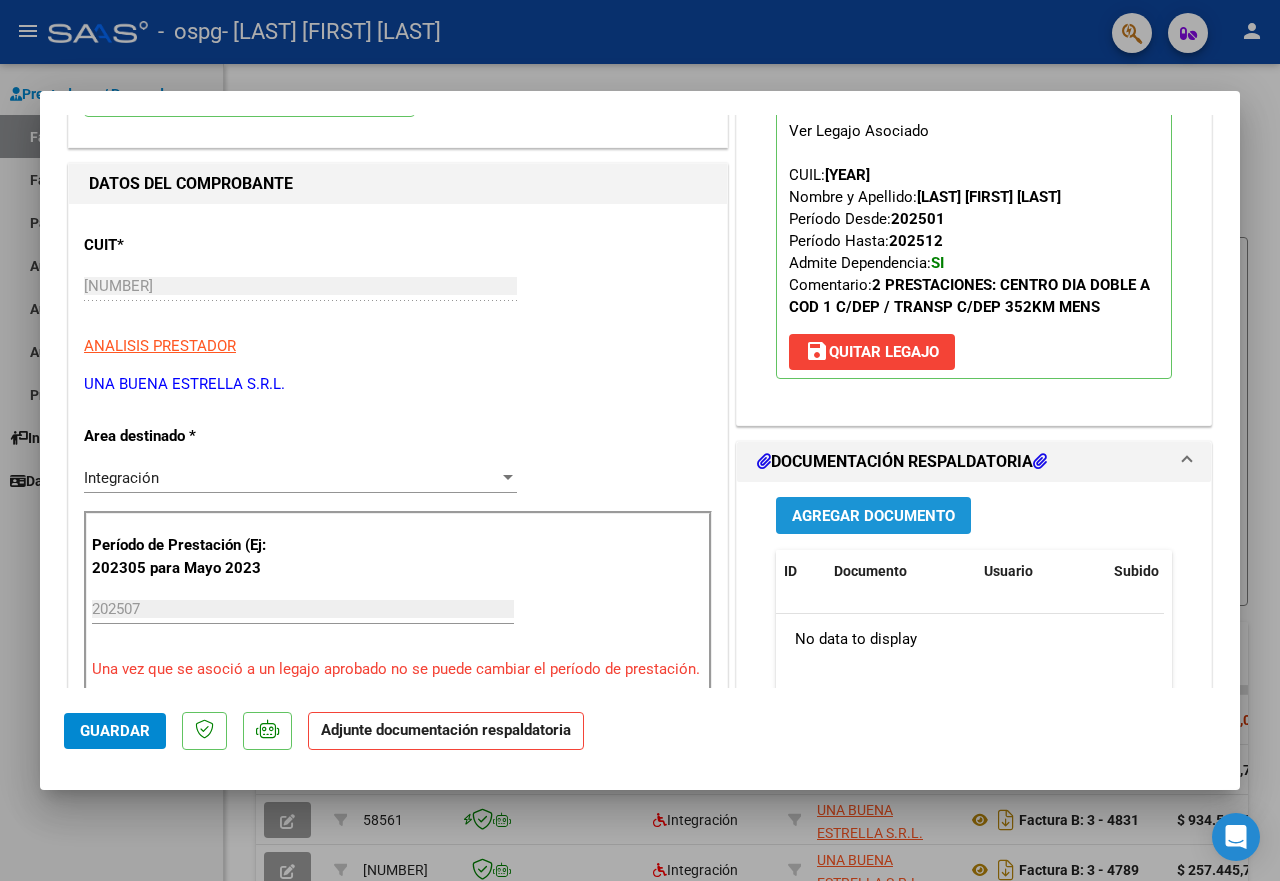 click on "Agregar Documento" at bounding box center (873, 516) 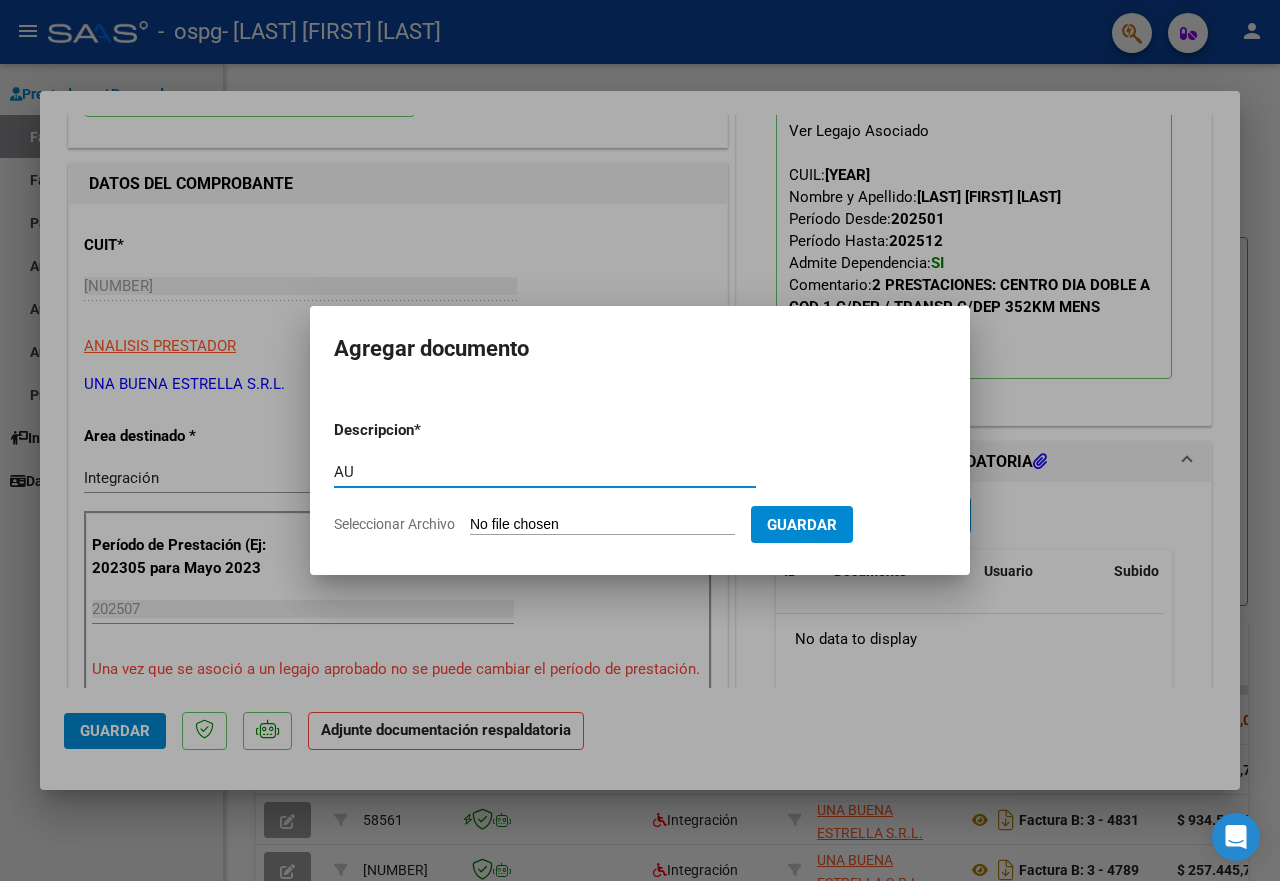 type on "autorizacion" 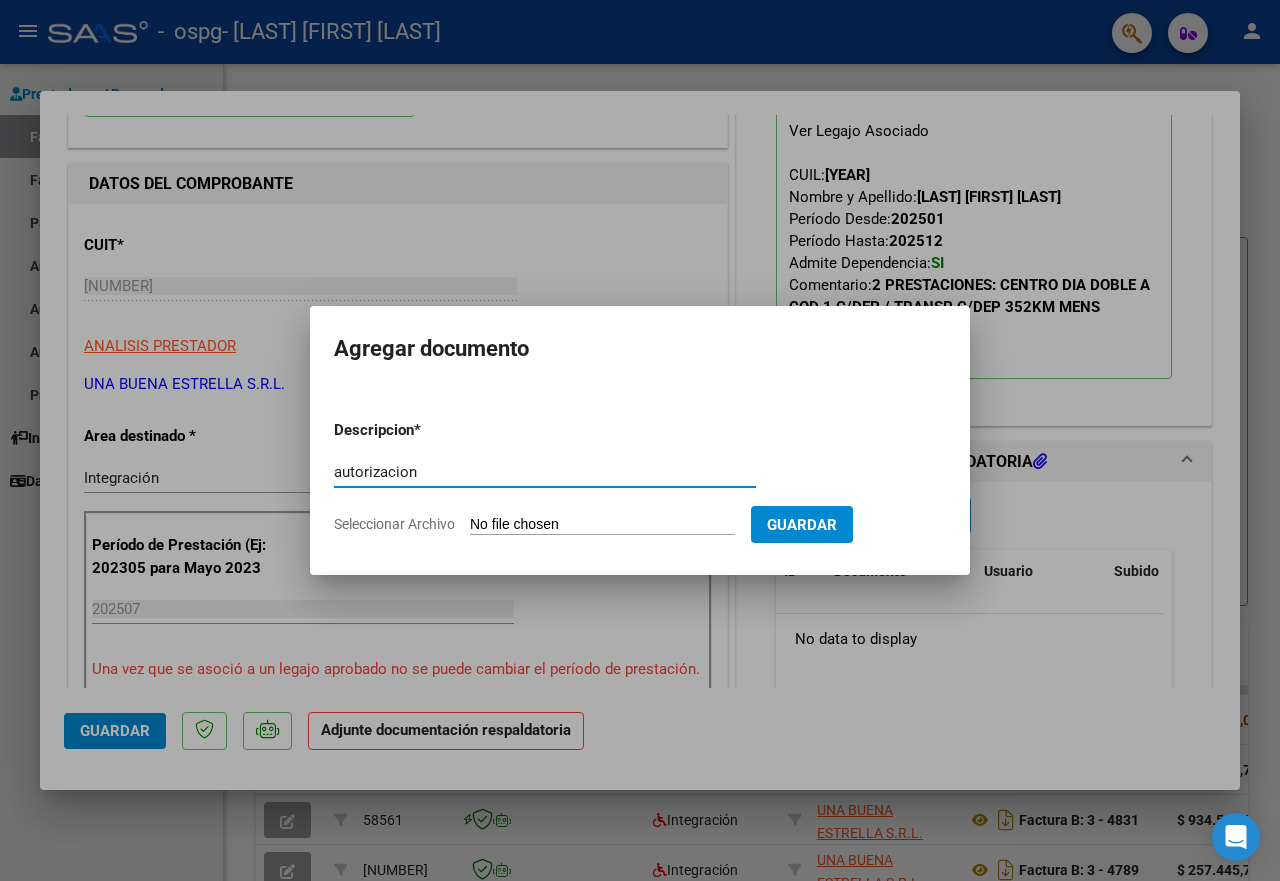 click on "Seleccionar Archivo" at bounding box center (602, 525) 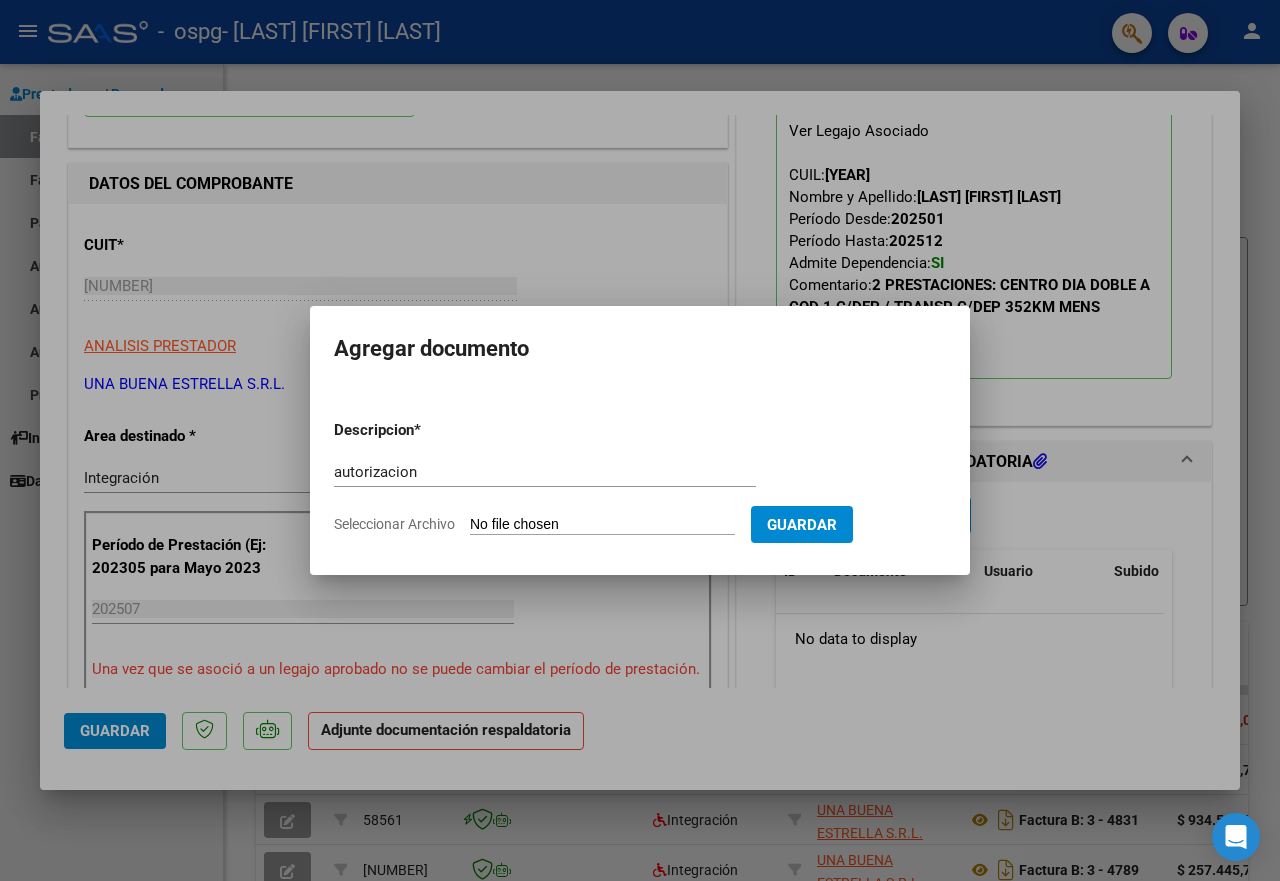 type on "C:\fakepath\diaz ivo-c de dia-transp-año 2025-20250206_13411443.pdf" 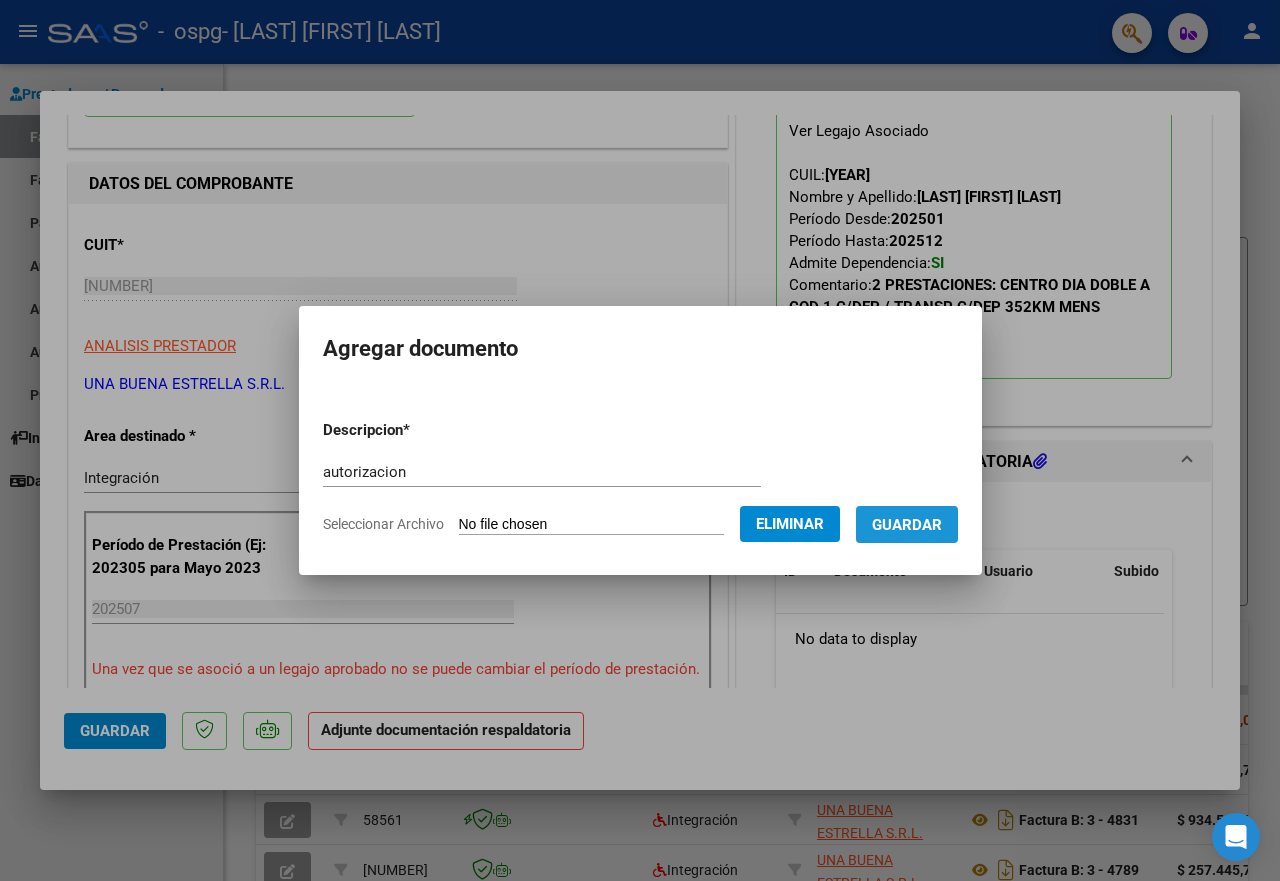 click on "Guardar" at bounding box center [907, 525] 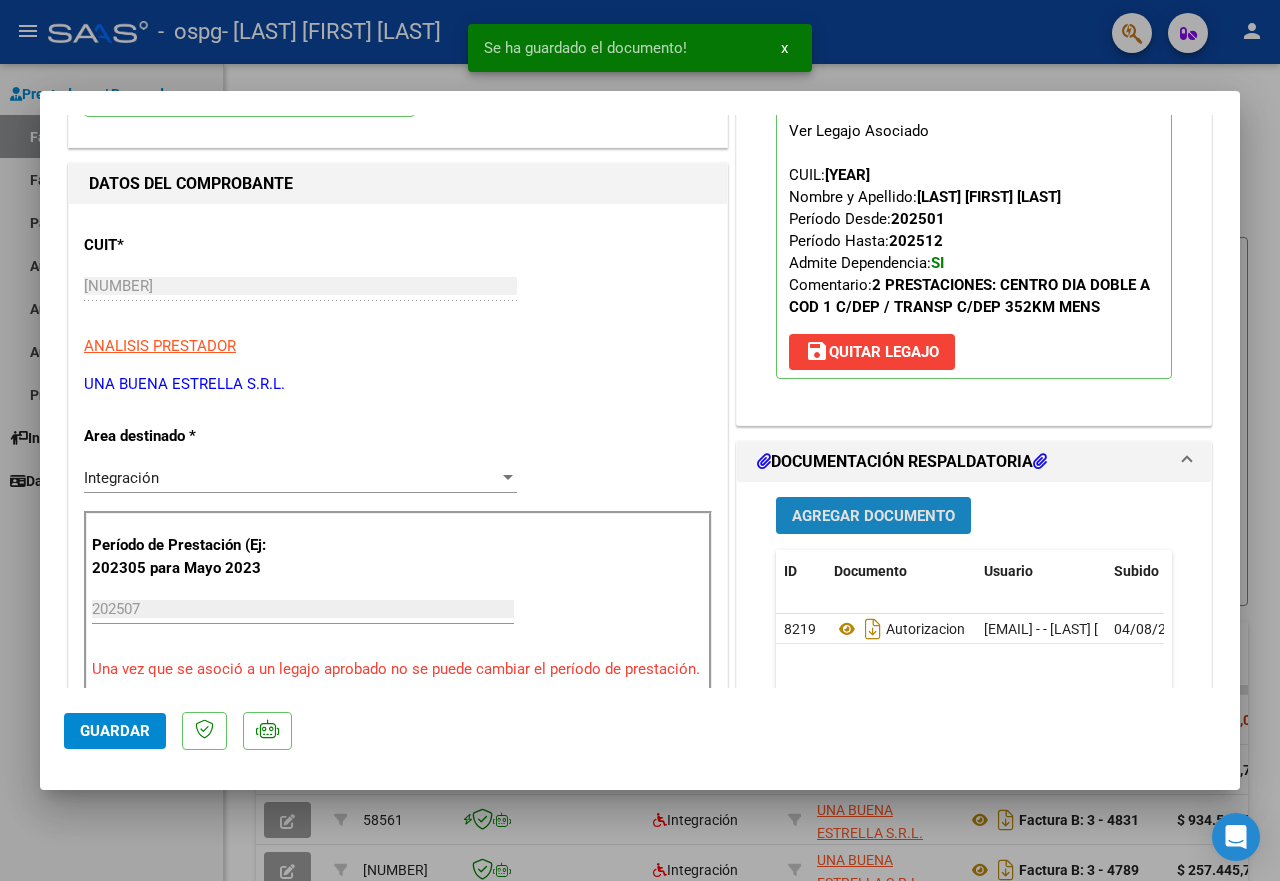 click on "Agregar Documento" at bounding box center (873, 516) 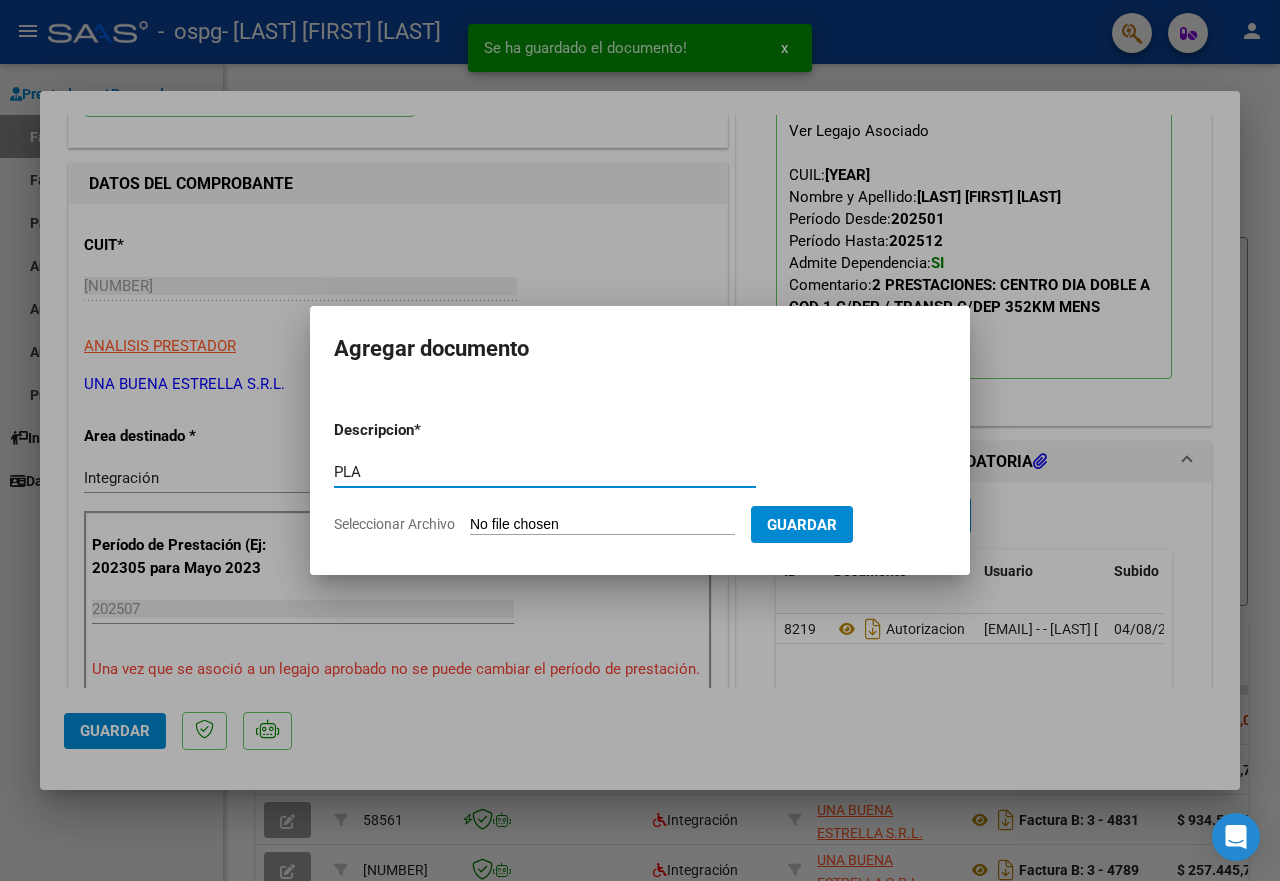 type on "planilla" 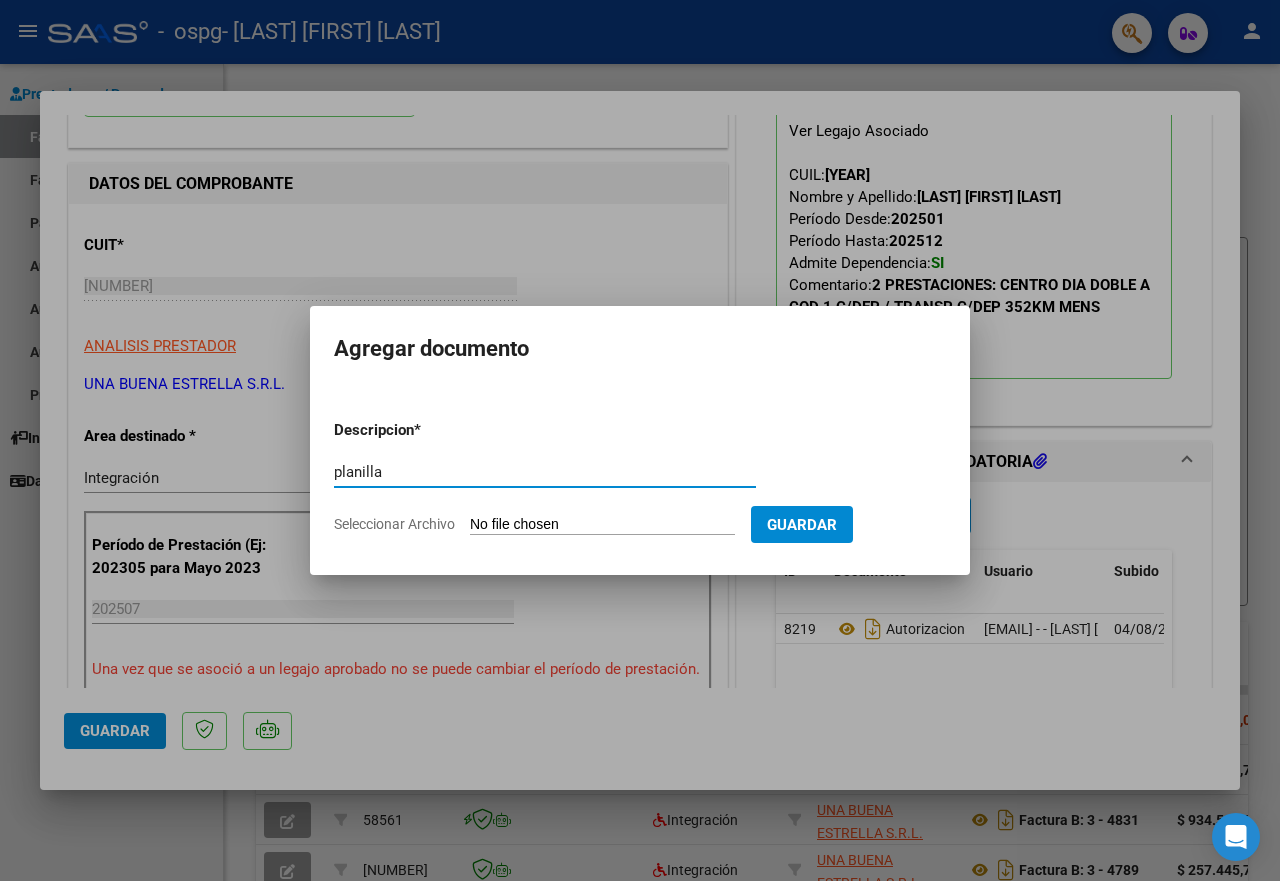 click on "Seleccionar Archivo" at bounding box center (602, 525) 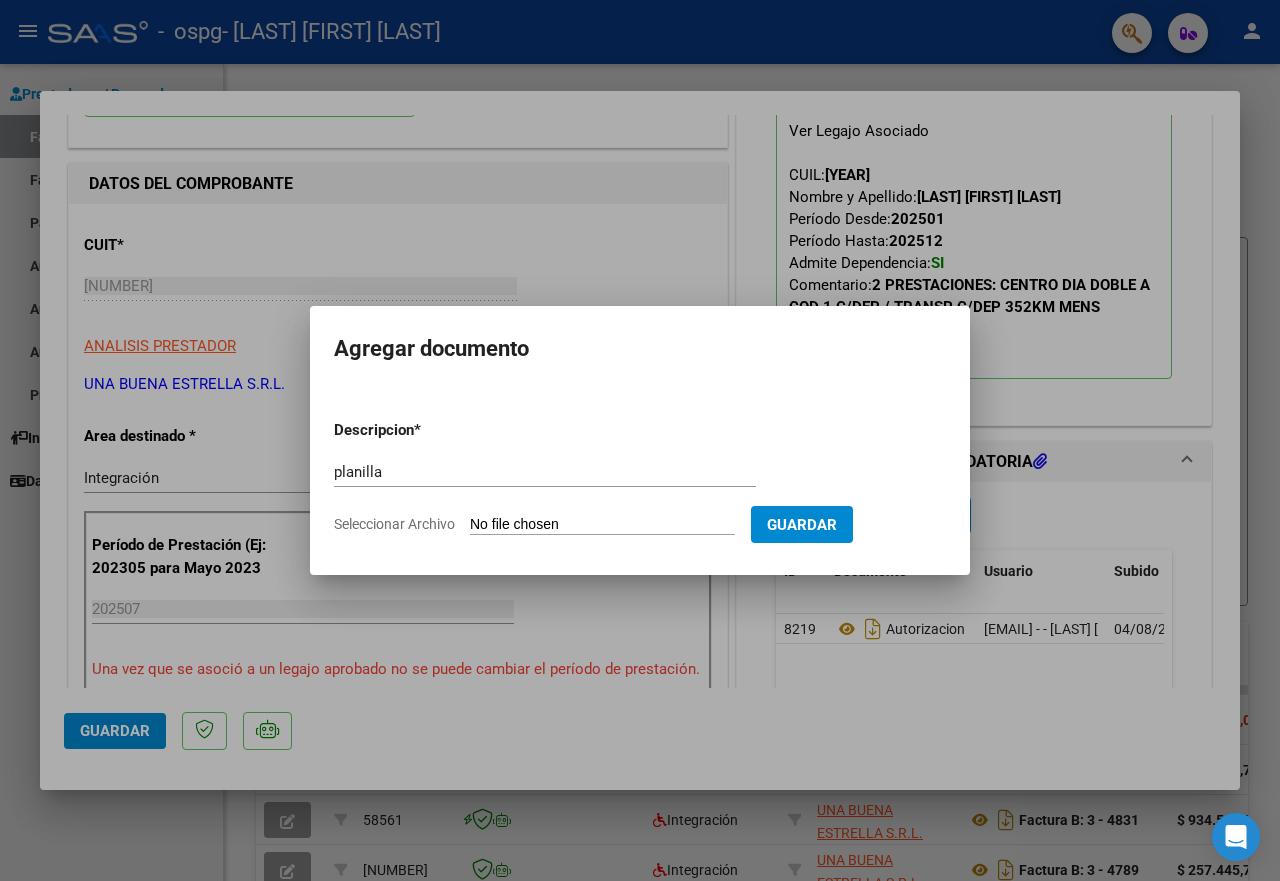 type on "C:\fakepath\diaz ivo-transp-plan-julio25-20250714_11465537.pdf" 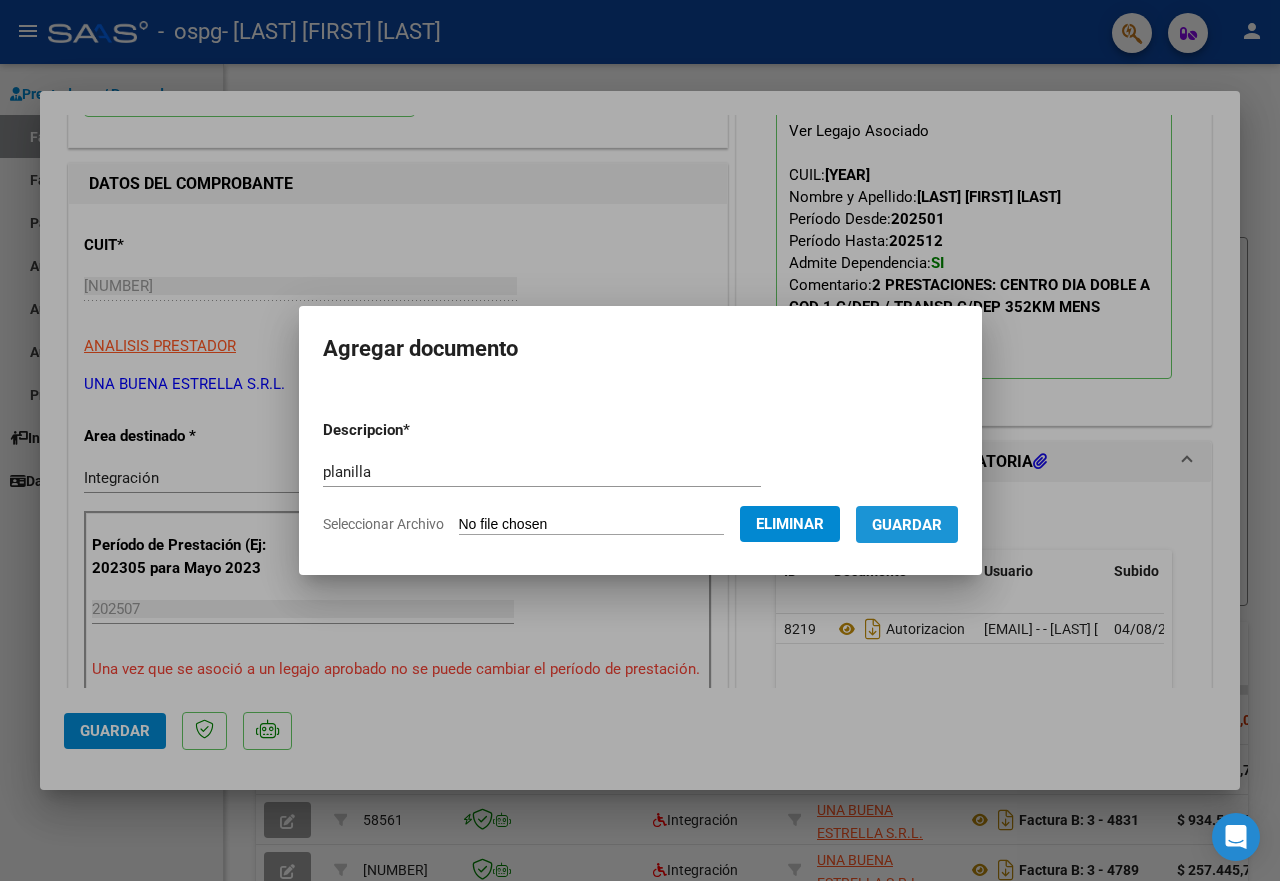 click on "Guardar" at bounding box center (907, 525) 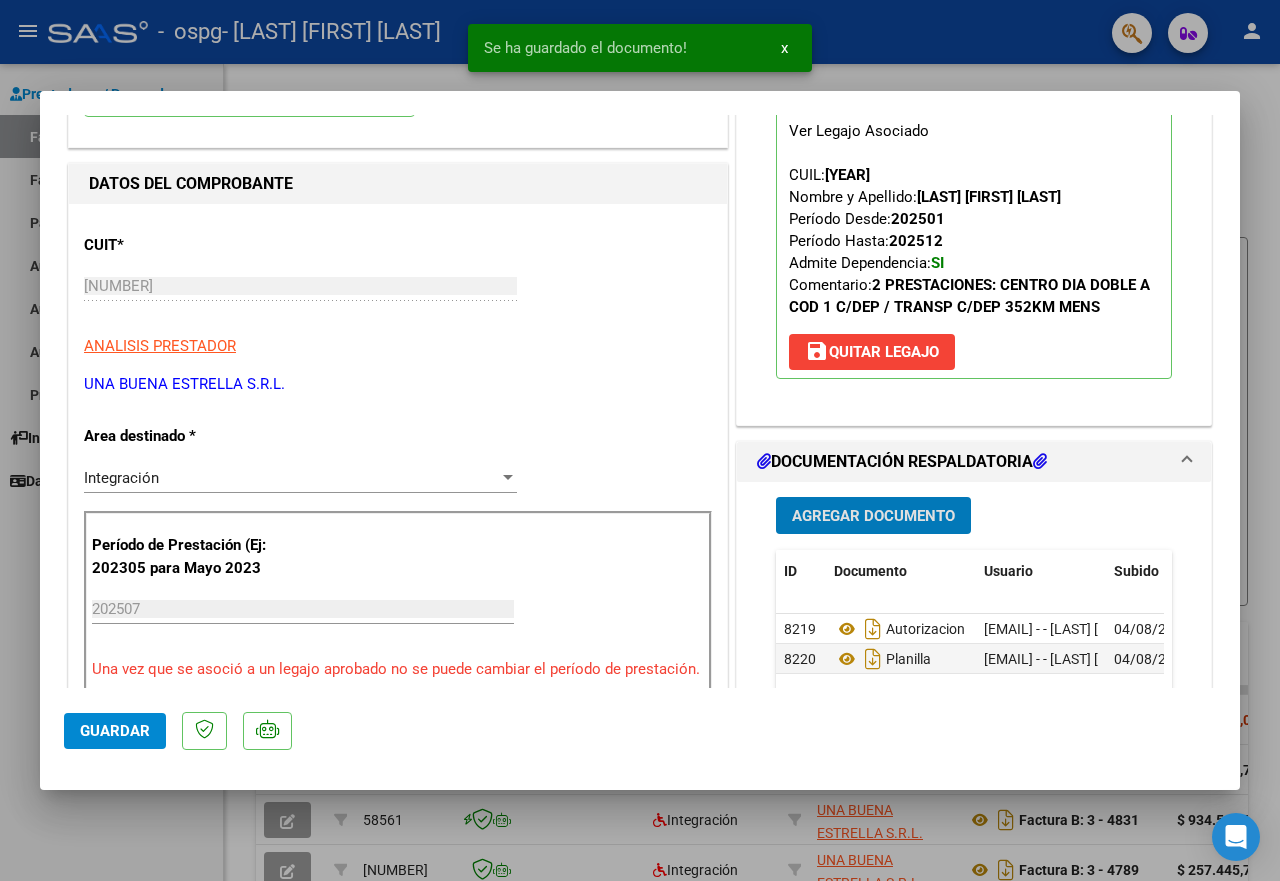 click on "Agregar Documento" at bounding box center [873, 516] 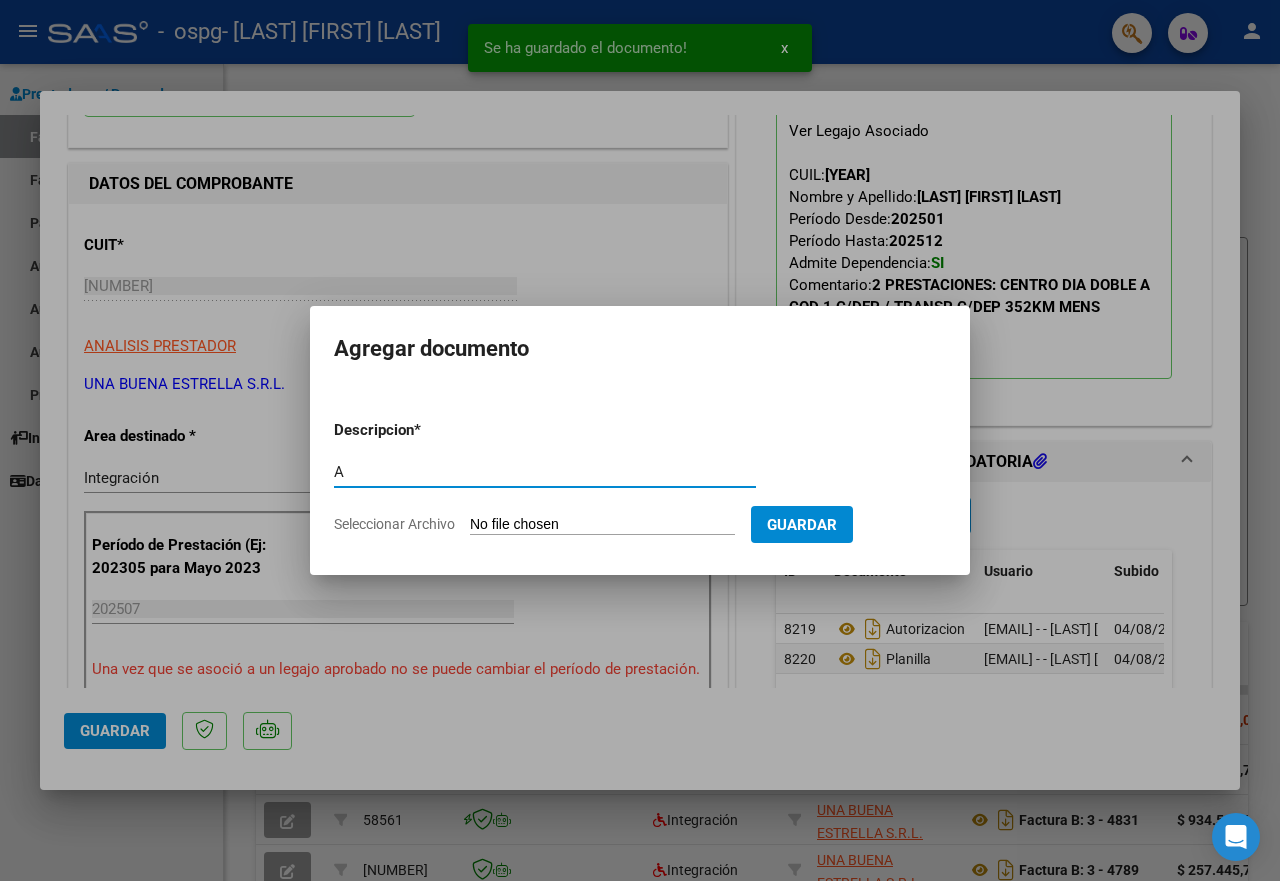 type on "afip" 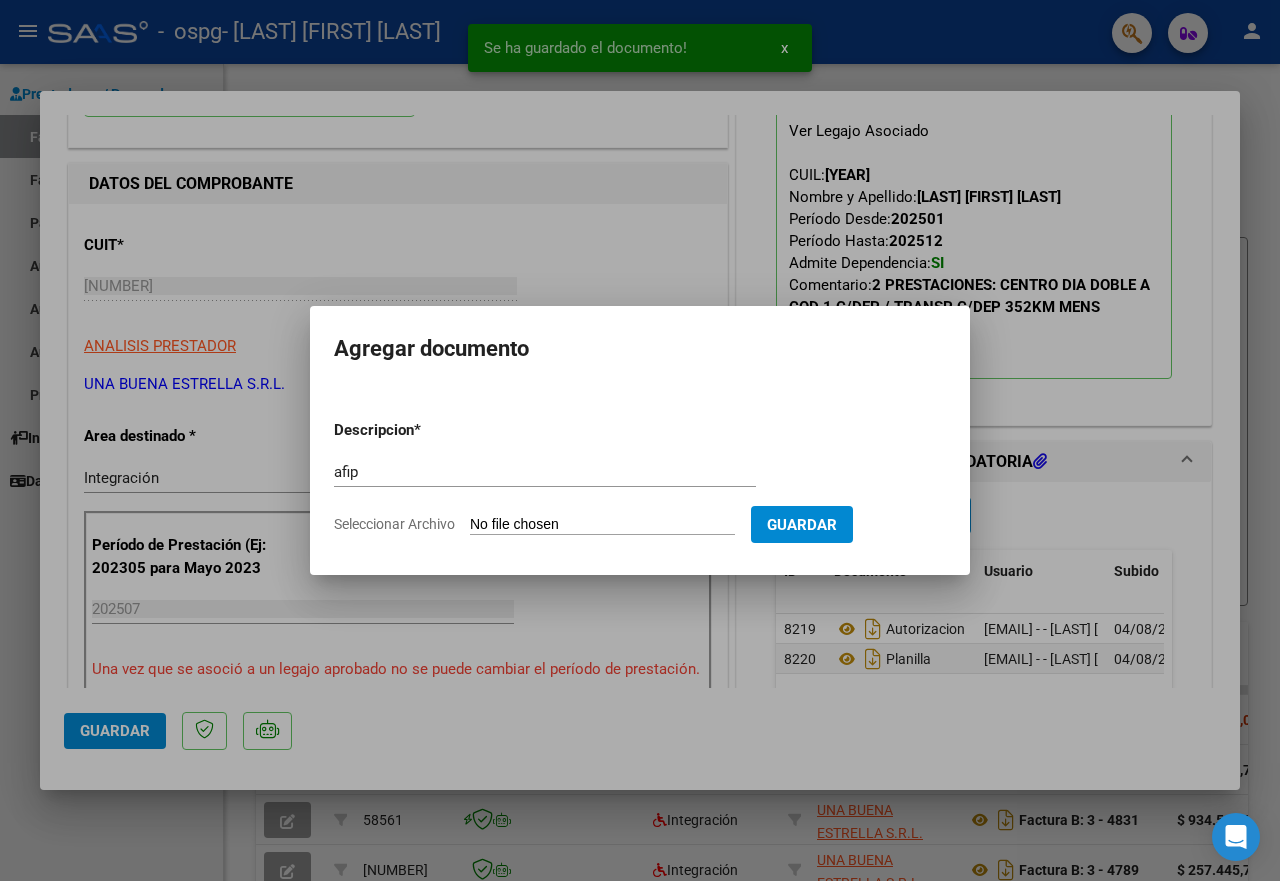 click on "Seleccionar Archivo" at bounding box center (602, 525) 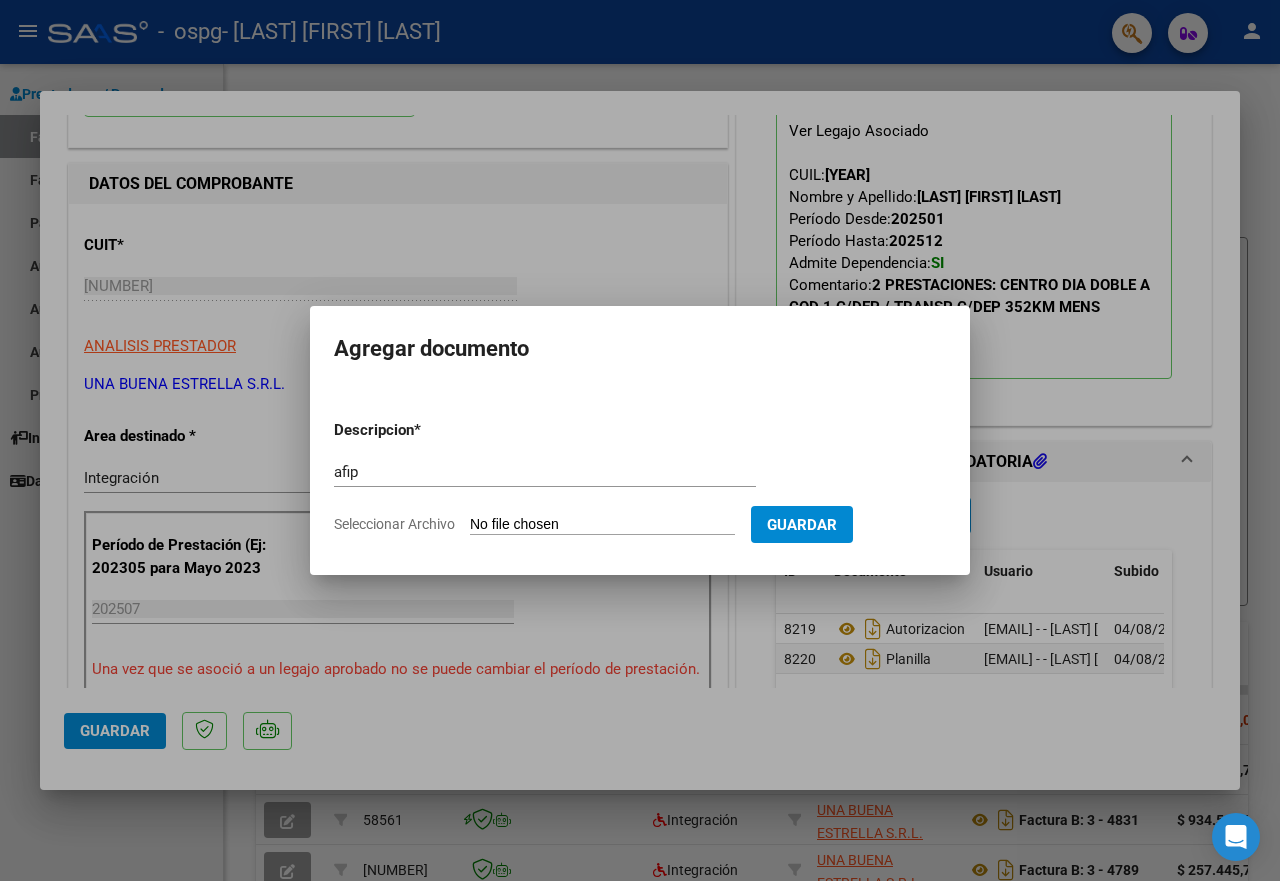 type on "C:\fakepath\afip-ube-13-08-25-20250714_13053398.pdf" 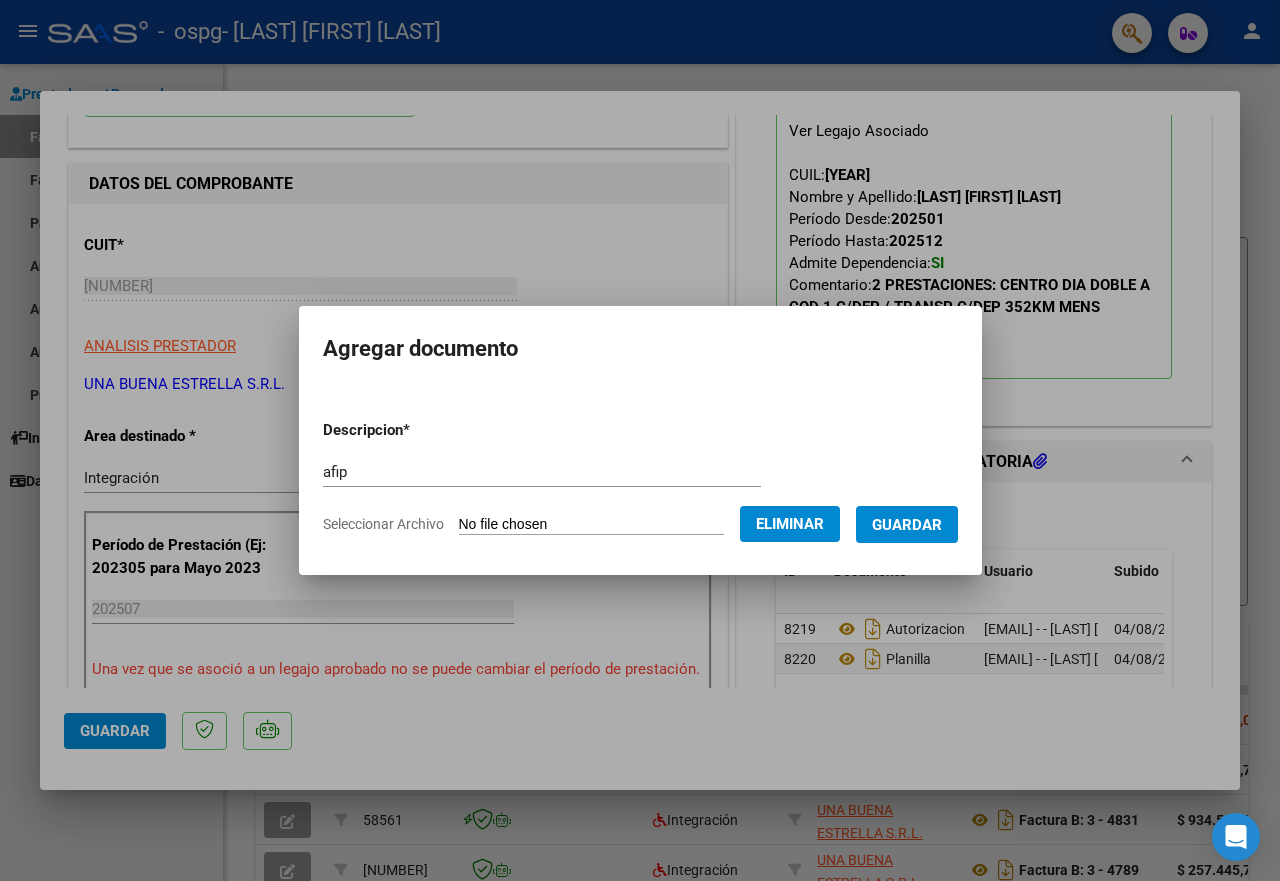 click on "Guardar" at bounding box center [907, 525] 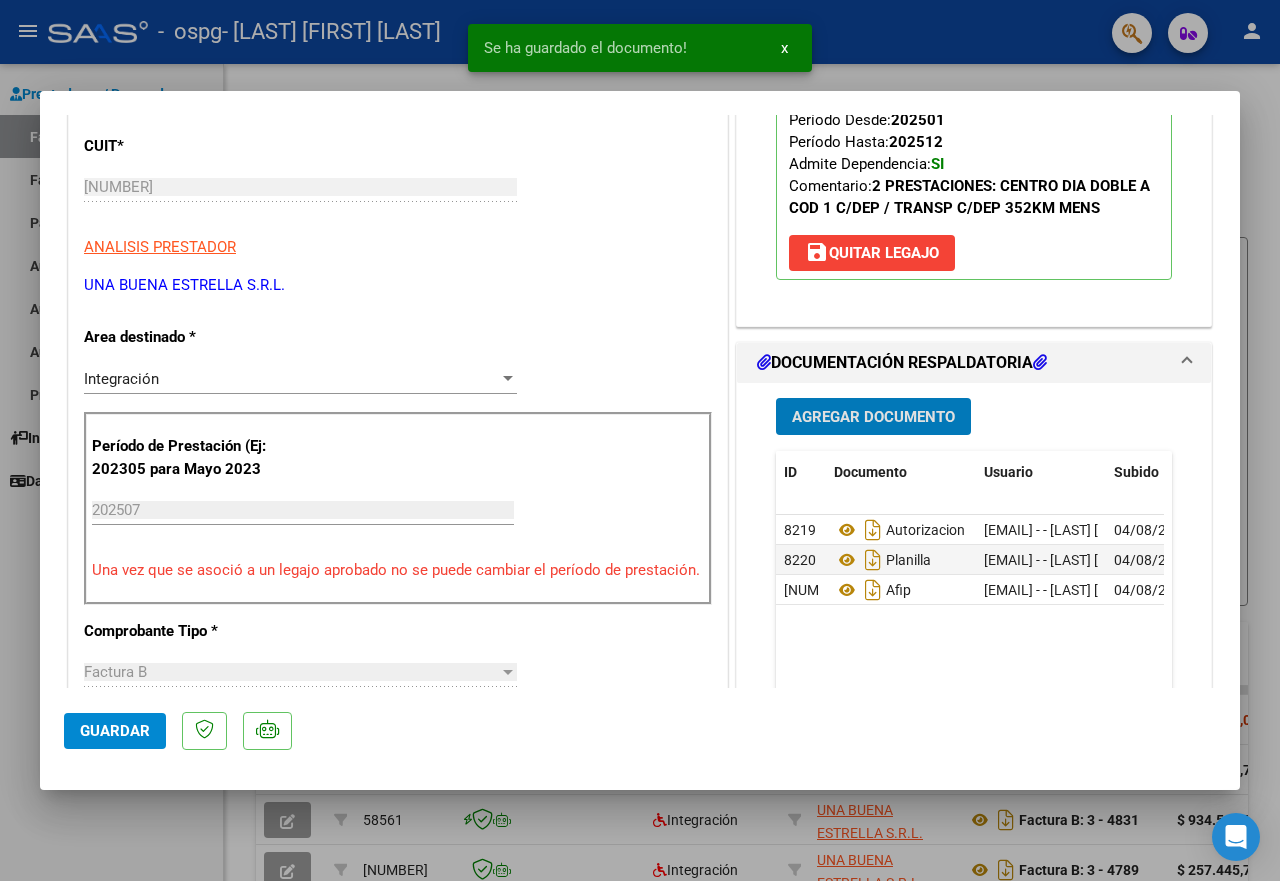 scroll, scrollTop: 300, scrollLeft: 0, axis: vertical 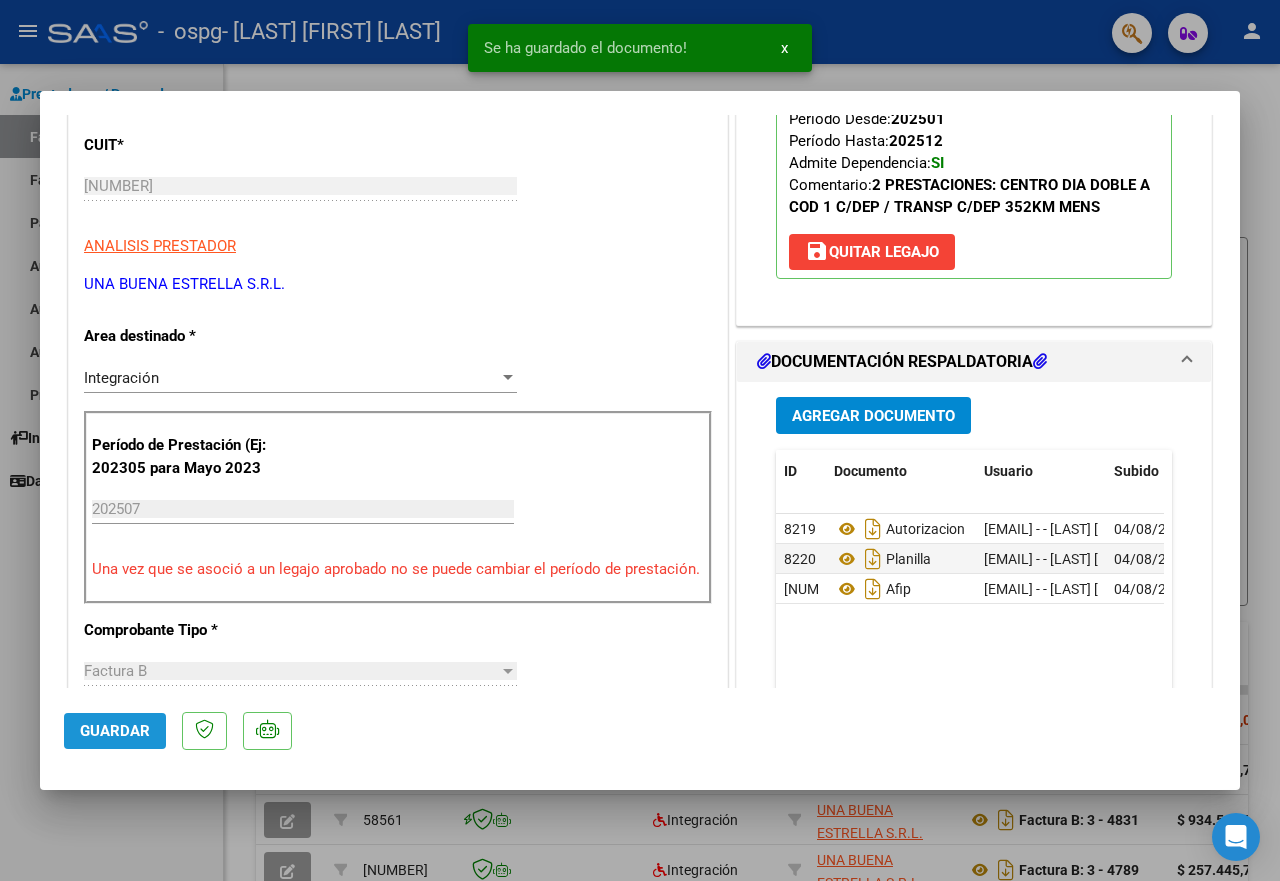 click on "Guardar" 